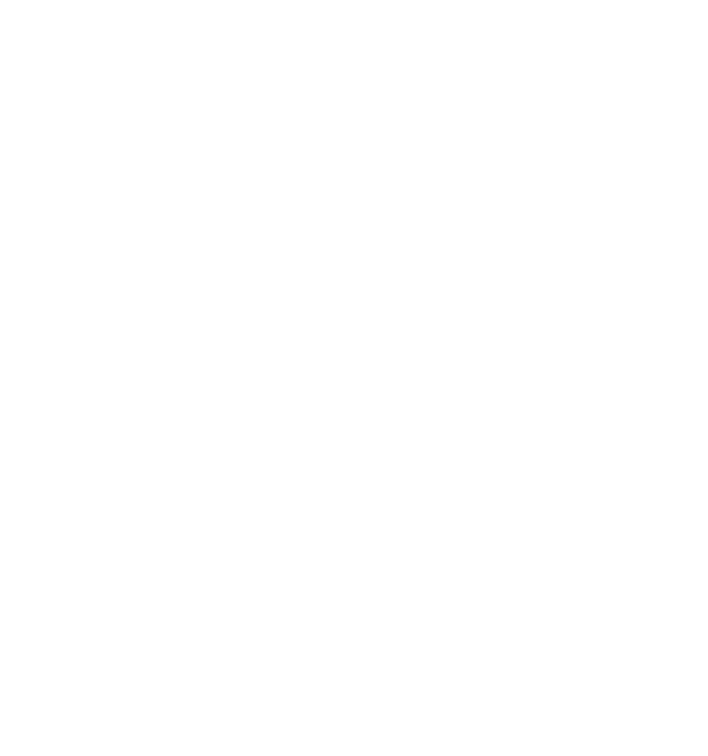 scroll, scrollTop: 0, scrollLeft: 0, axis: both 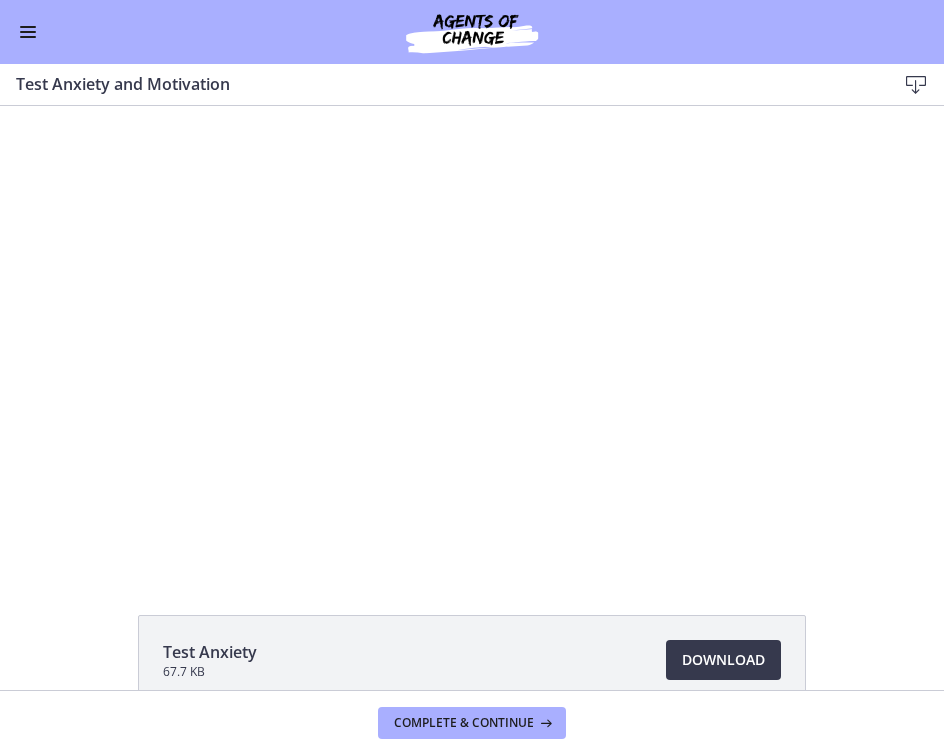 click at bounding box center [28, 27] 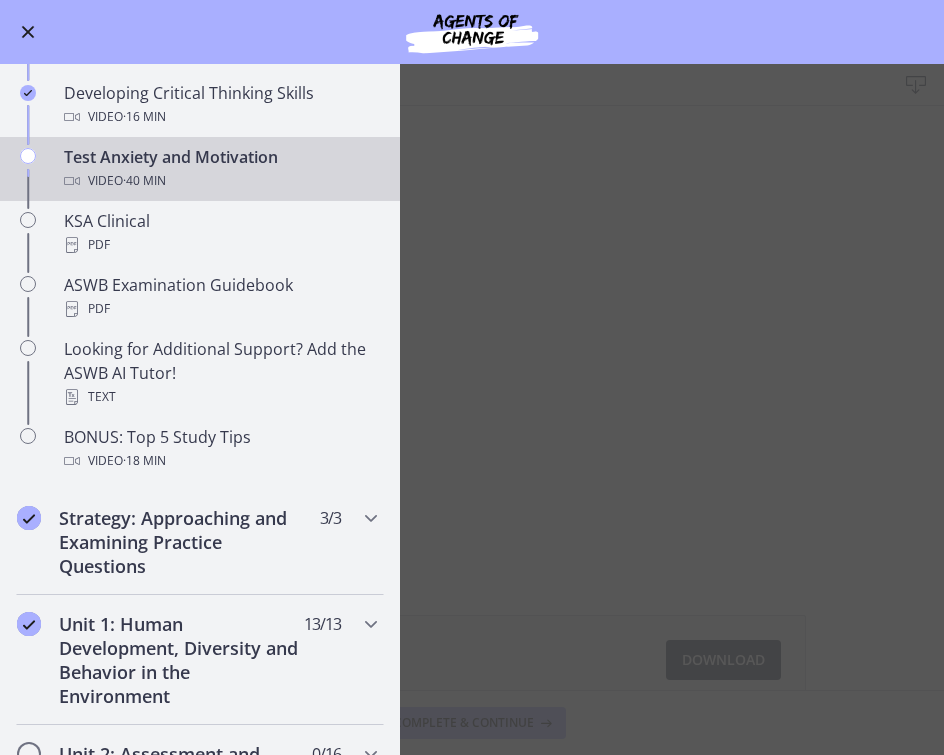 scroll, scrollTop: 681, scrollLeft: 0, axis: vertical 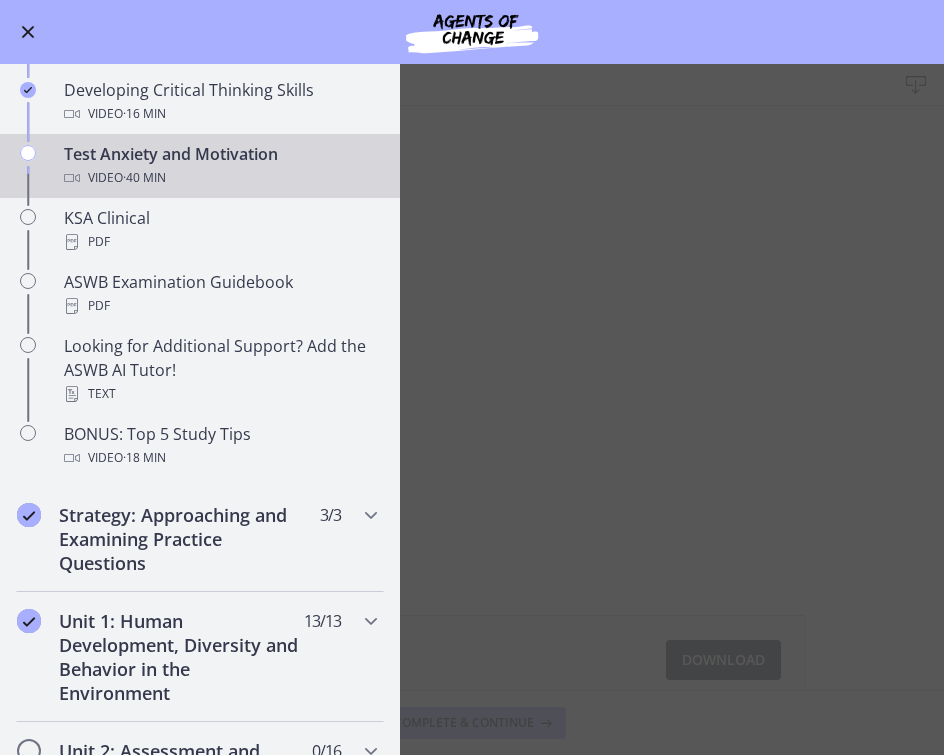 click at bounding box center (28, 153) 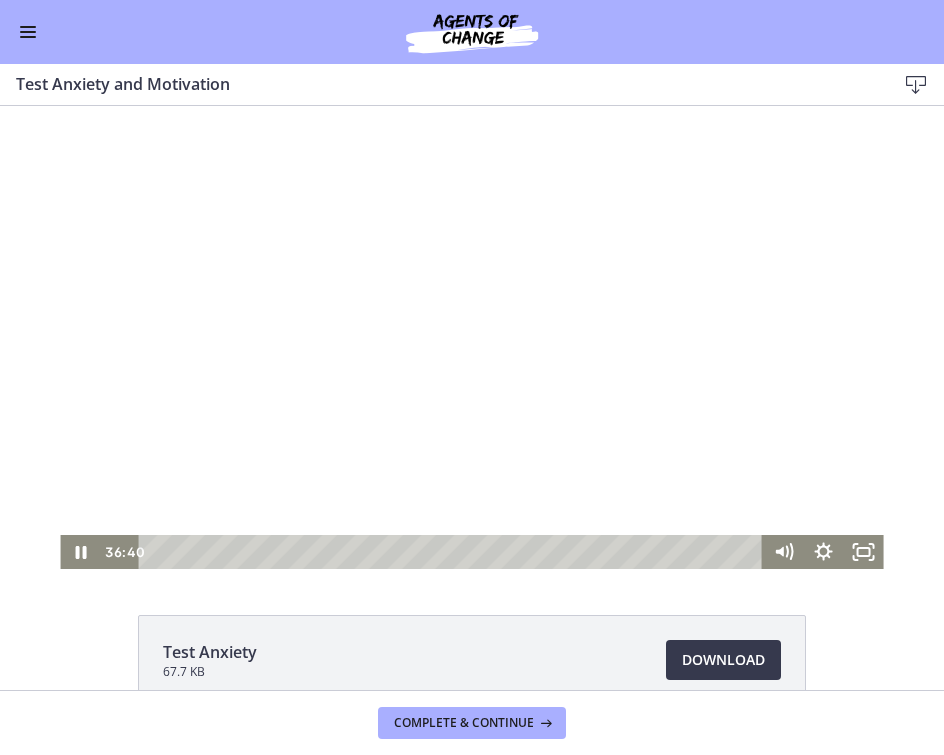click at bounding box center [453, 552] 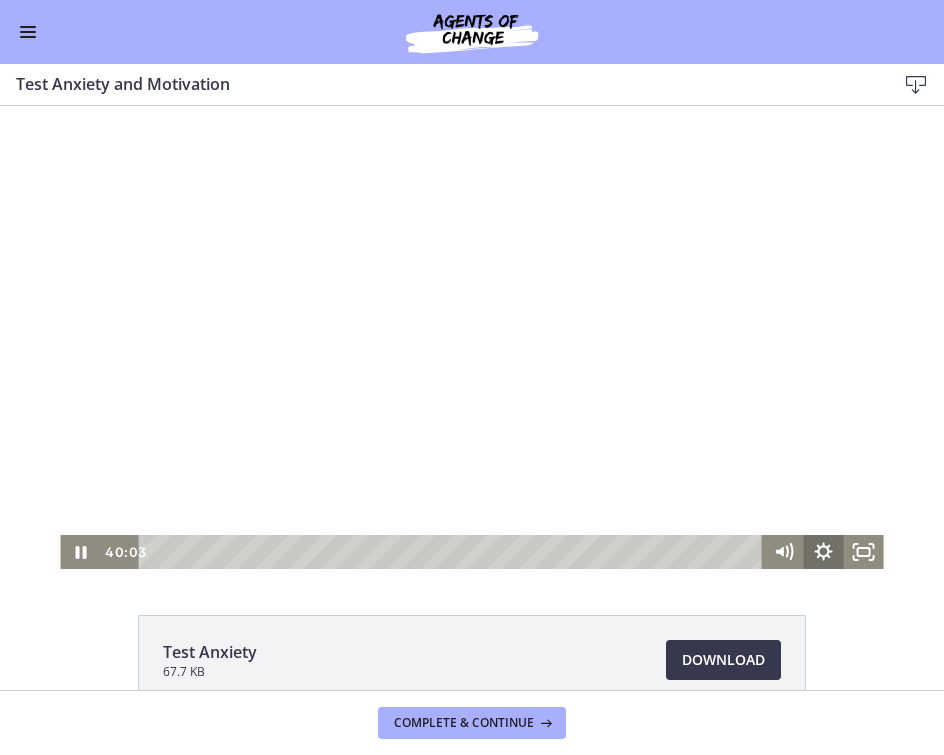 drag, startPoint x: 725, startPoint y: 553, endPoint x: 811, endPoint y: 554, distance: 86.00581 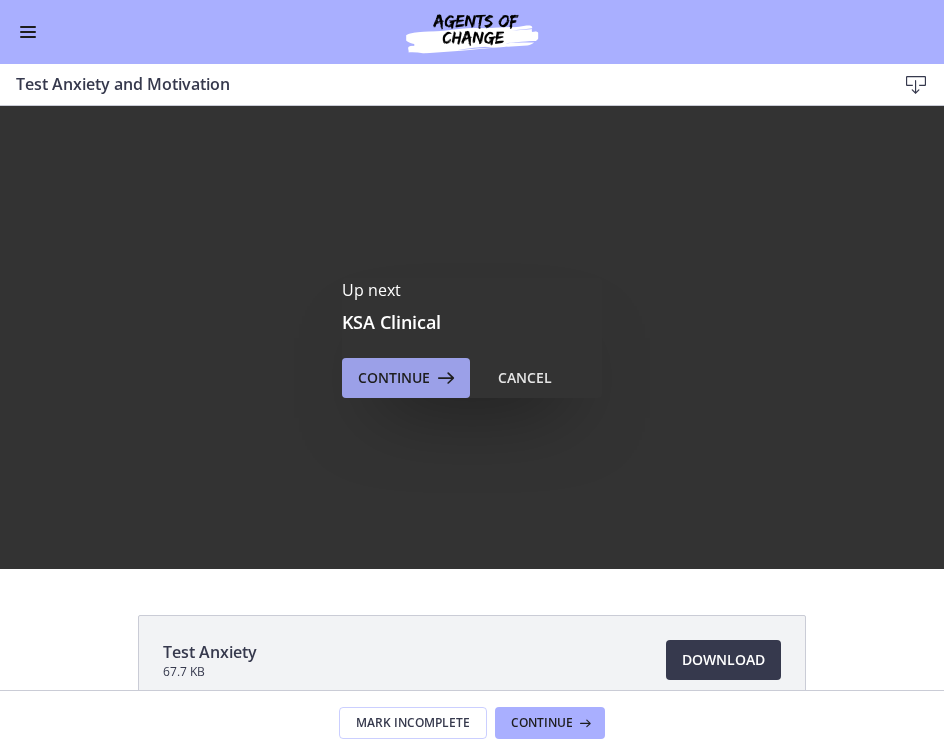scroll, scrollTop: 0, scrollLeft: 0, axis: both 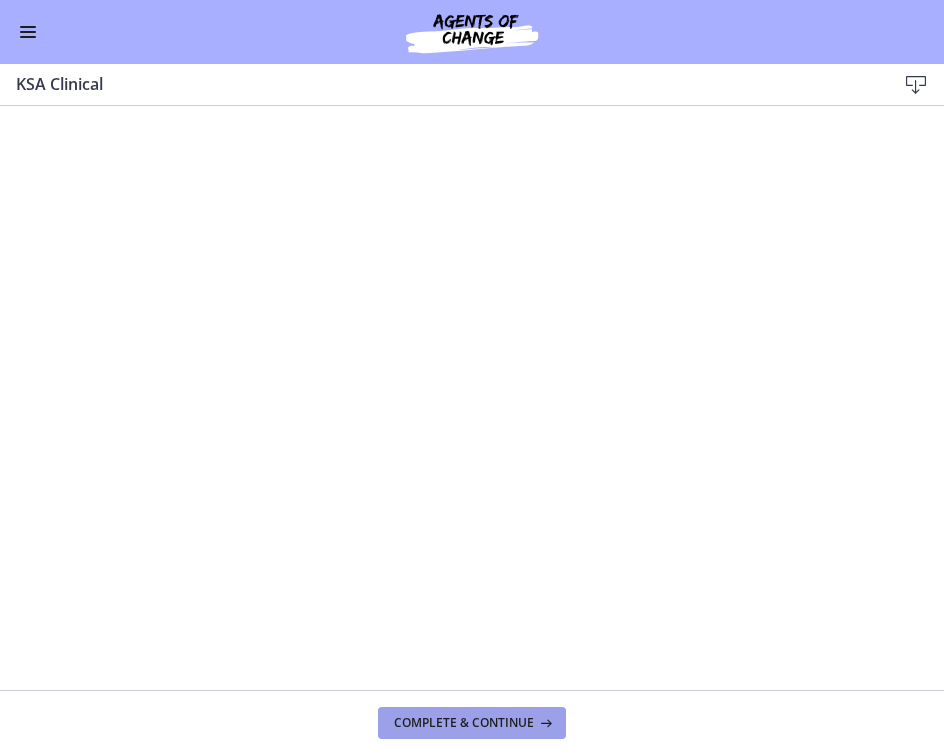 click on "Complete & continue" at bounding box center [464, 723] 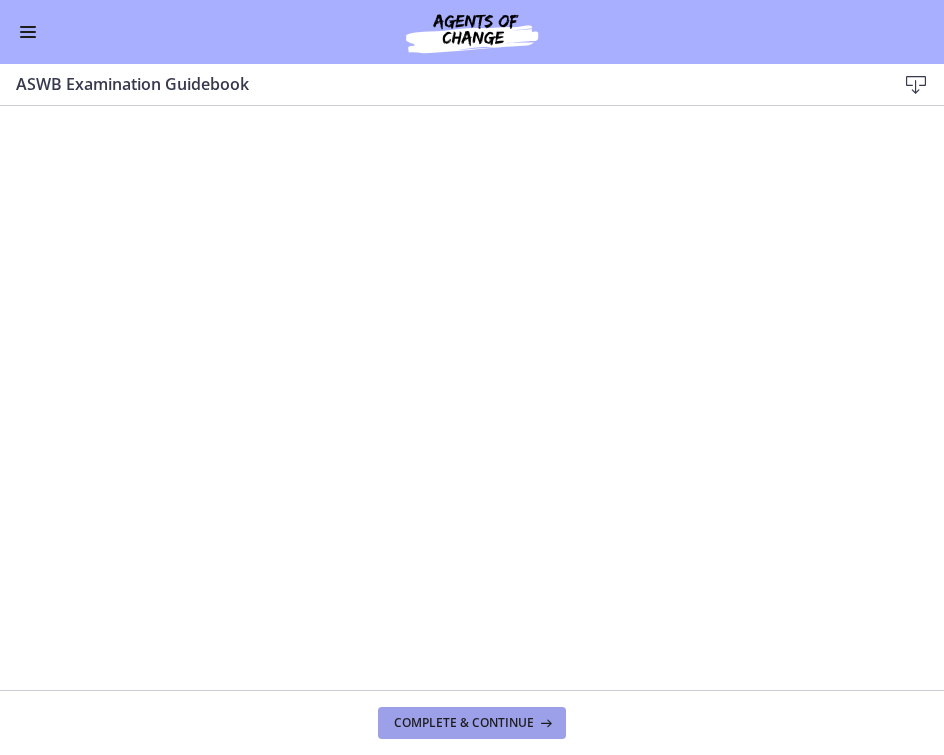 click on "Complete & continue" at bounding box center [464, 723] 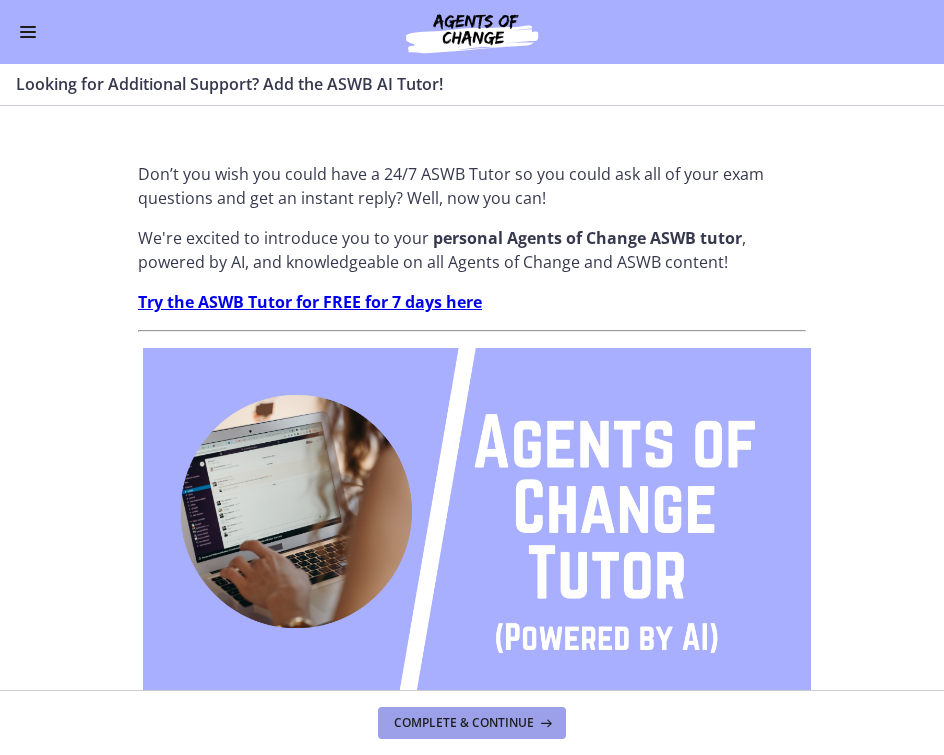click on "Complete & continue" at bounding box center [464, 723] 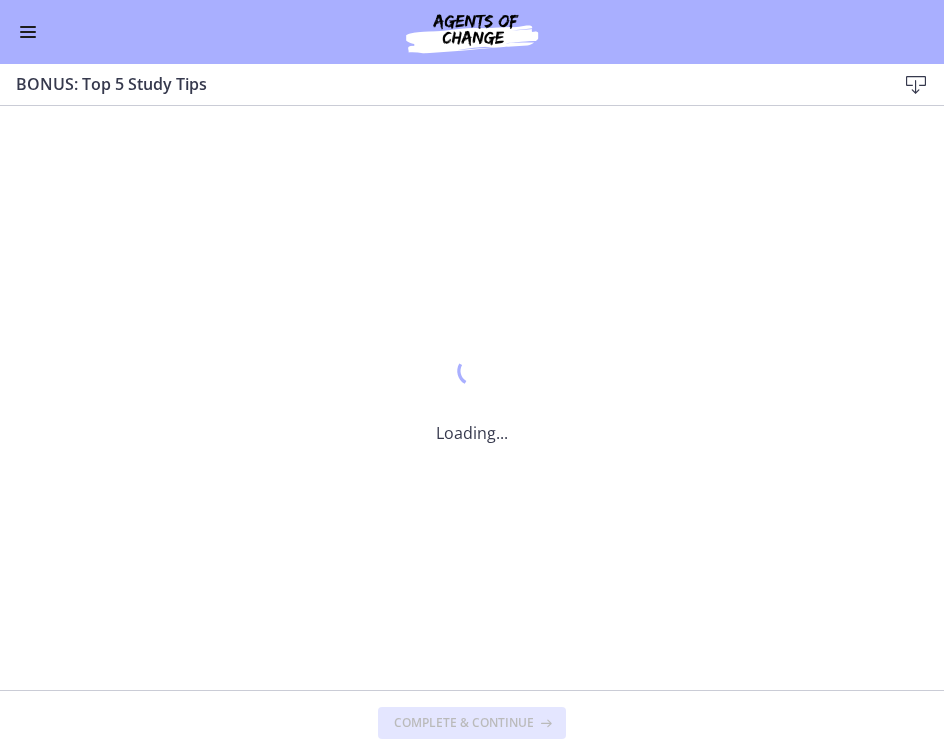 click on "Complete & continue" at bounding box center (464, 723) 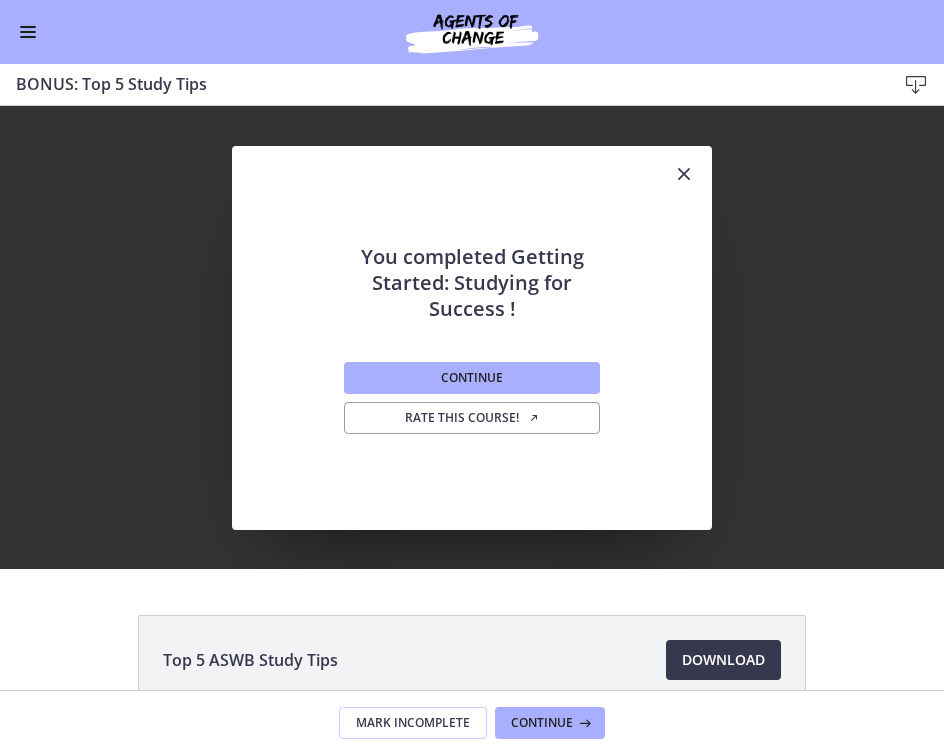 scroll, scrollTop: 0, scrollLeft: 0, axis: both 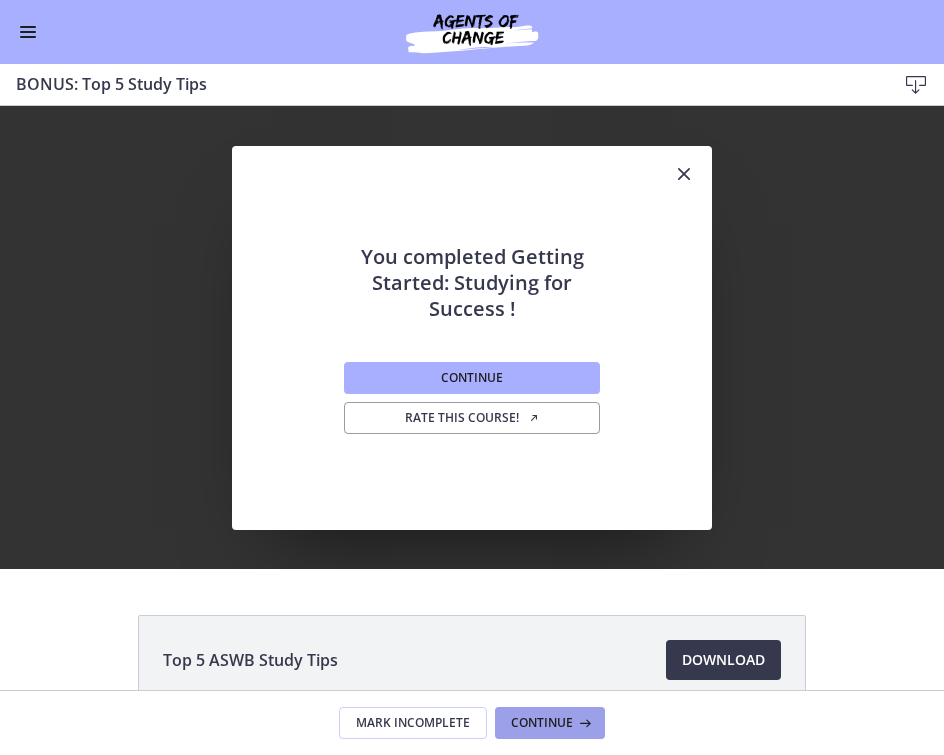 click on "Continue" at bounding box center (542, 723) 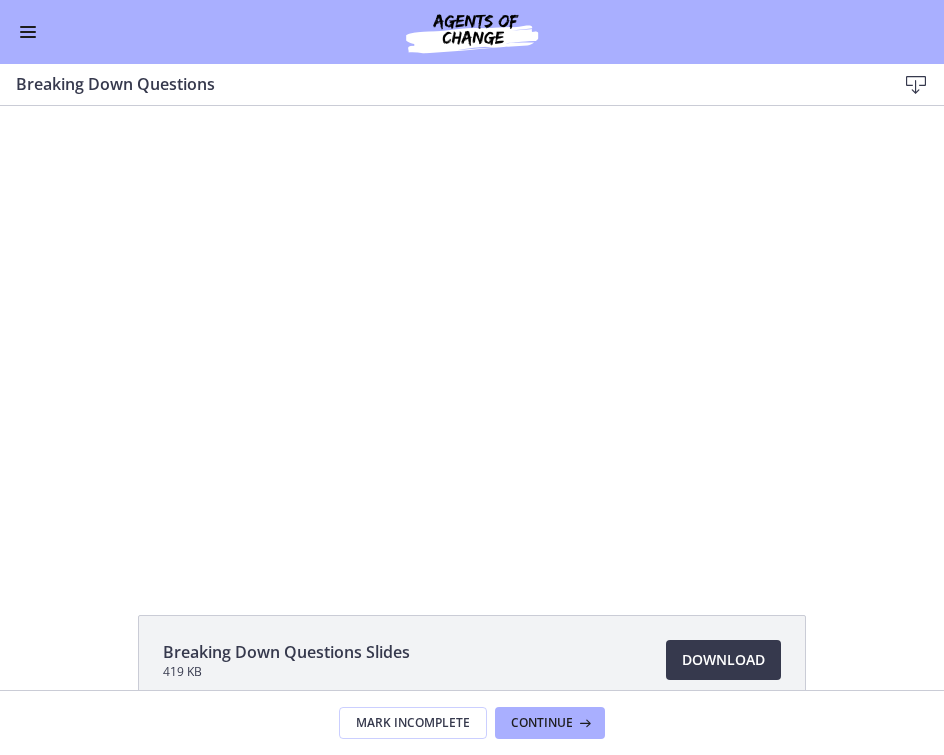 scroll, scrollTop: 668, scrollLeft: 0, axis: vertical 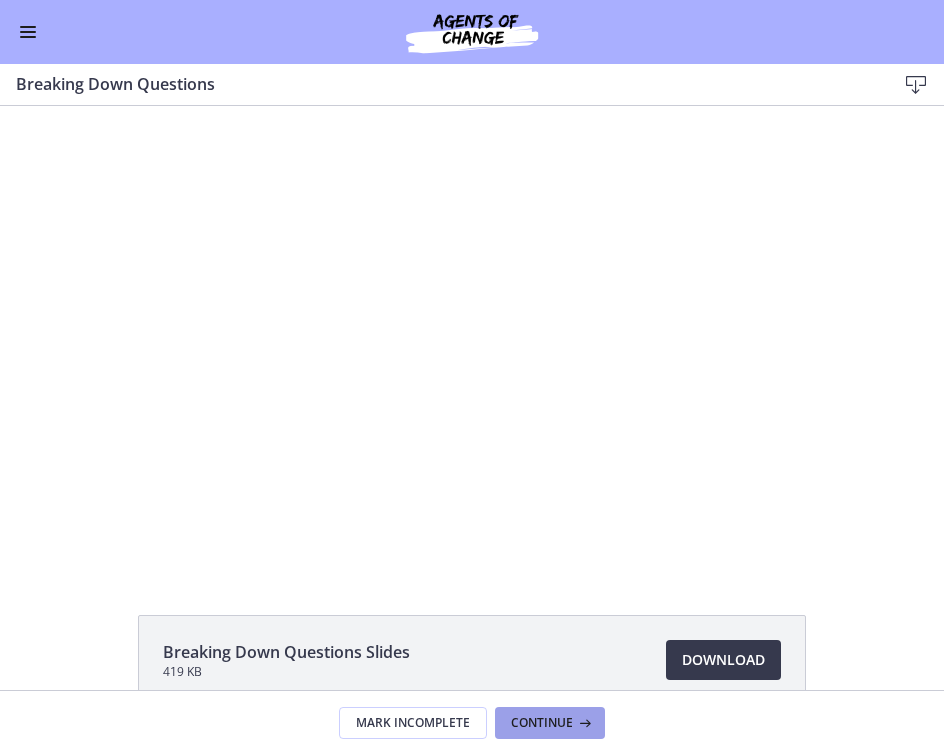 click on "Continue" at bounding box center [542, 723] 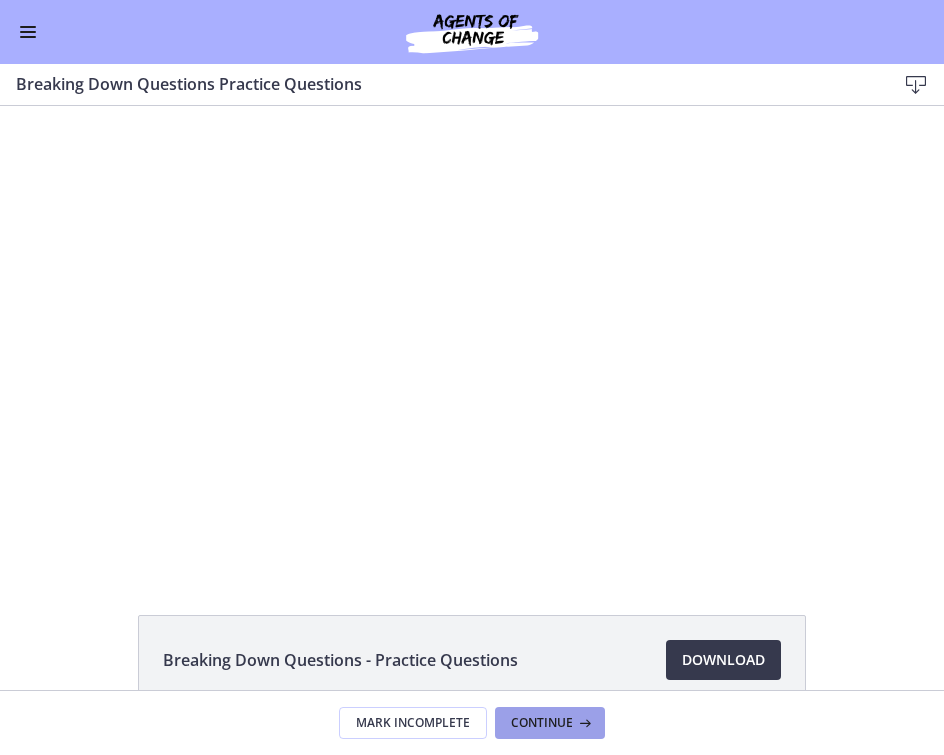 click on "Continue" at bounding box center (542, 723) 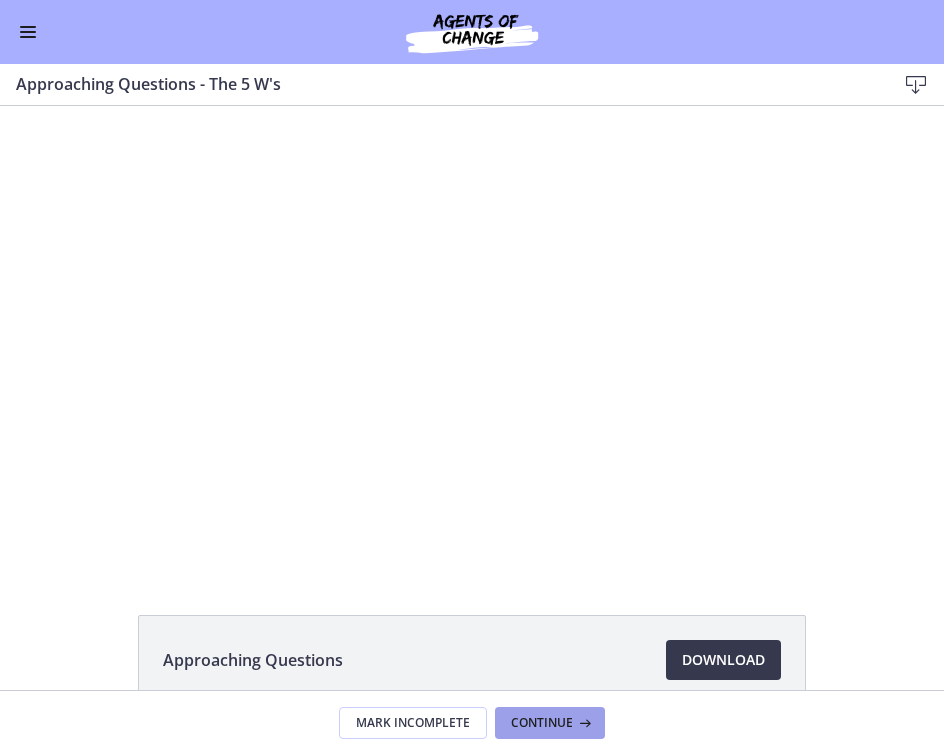click on "Continue" at bounding box center (542, 723) 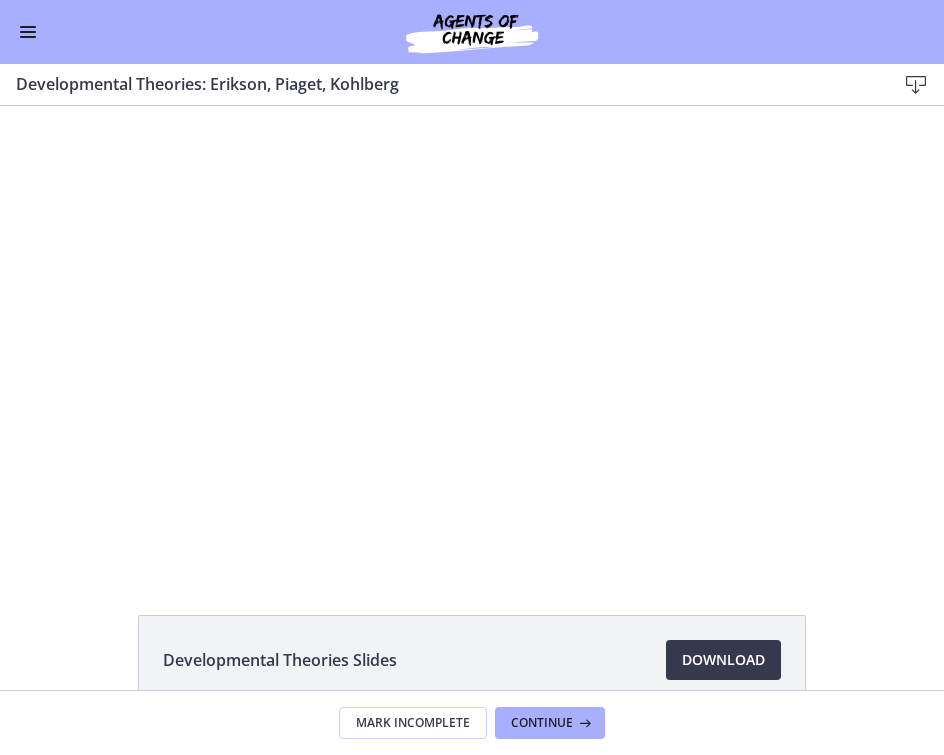 scroll, scrollTop: 436, scrollLeft: 0, axis: vertical 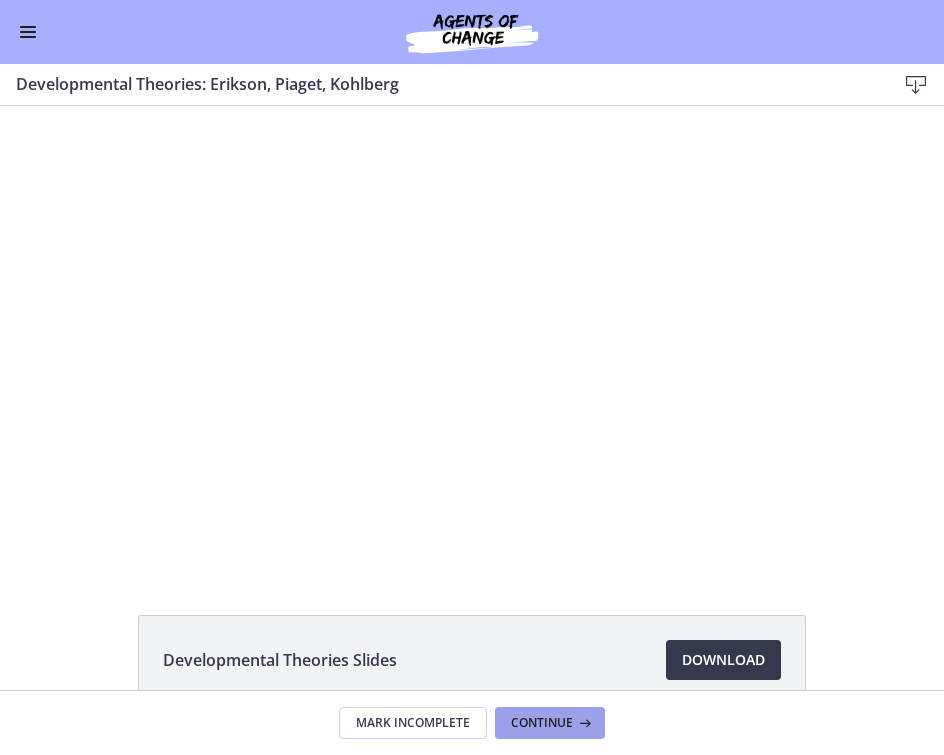 click on "Continue" at bounding box center (542, 723) 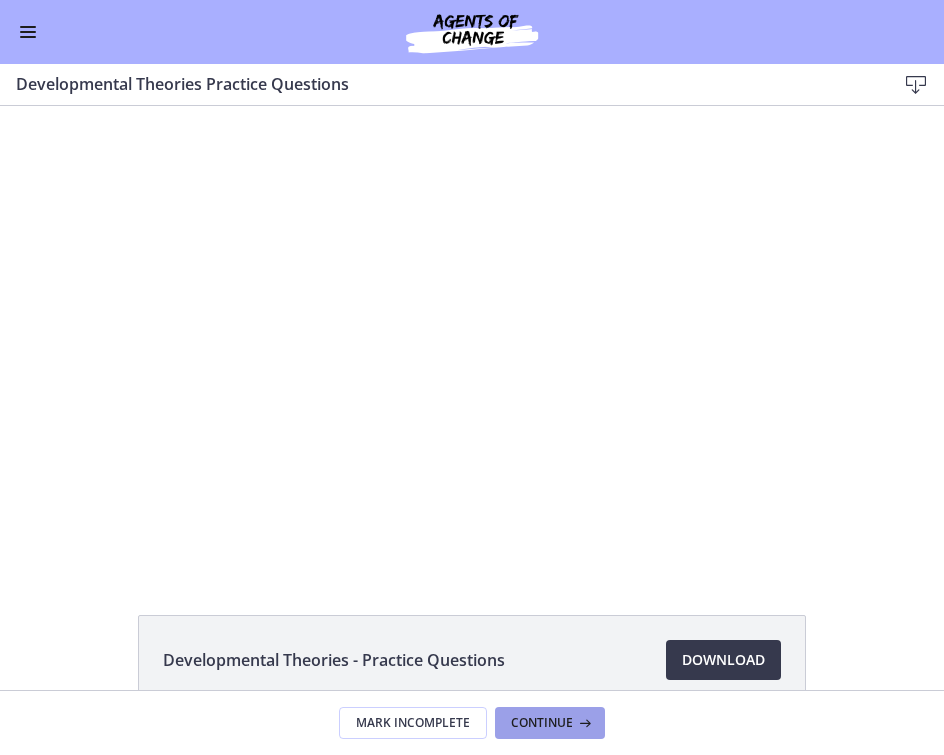click on "Continue" at bounding box center [542, 723] 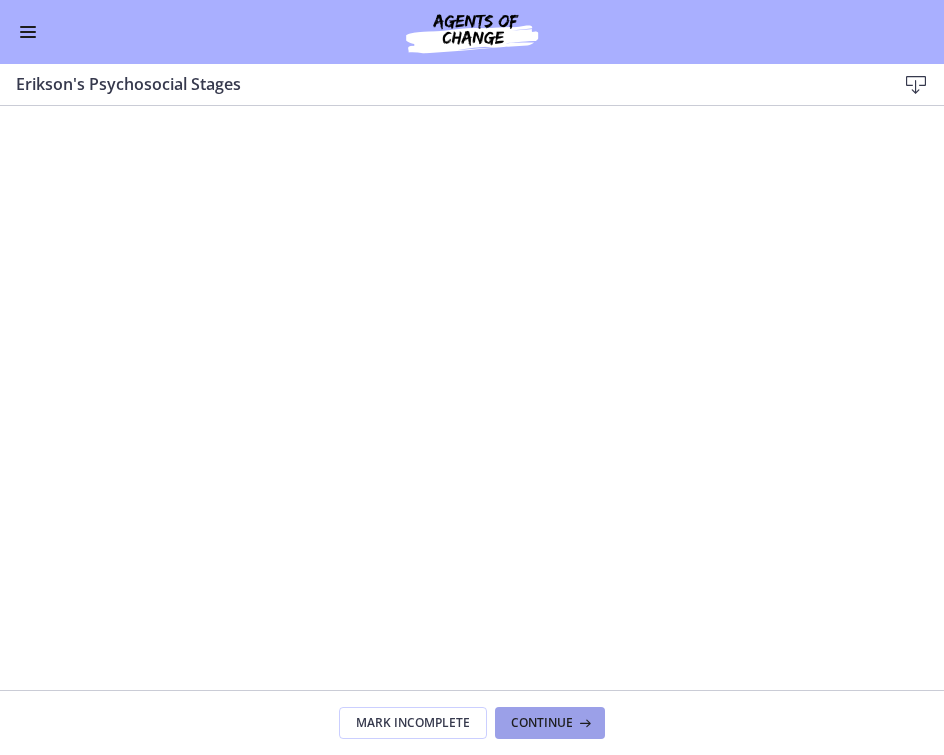 click on "Continue" at bounding box center (542, 723) 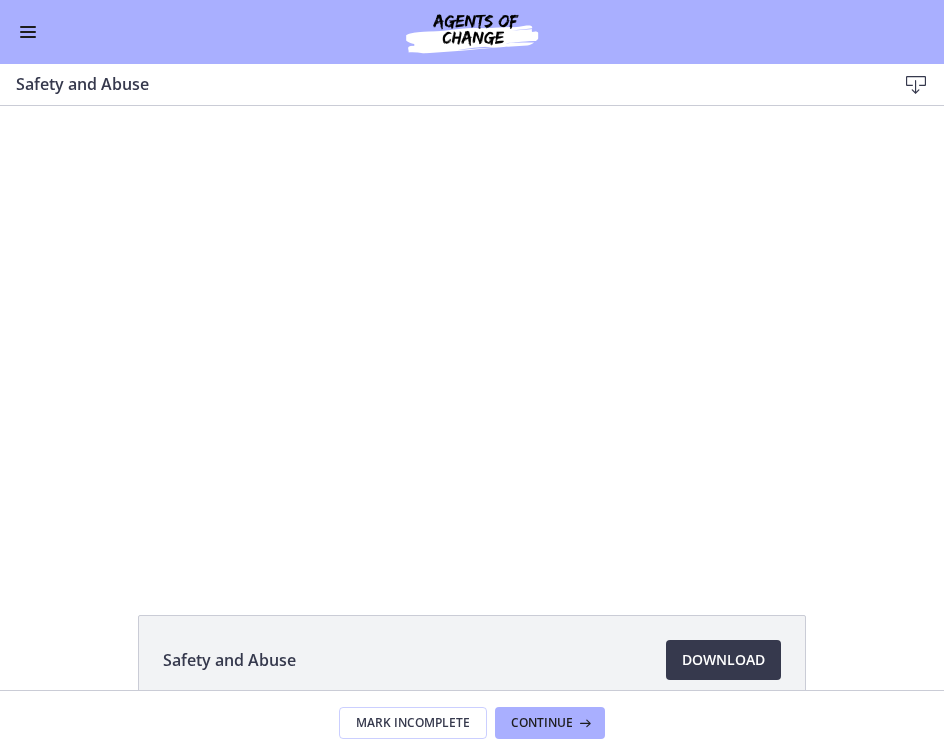click on "Continue" at bounding box center [542, 723] 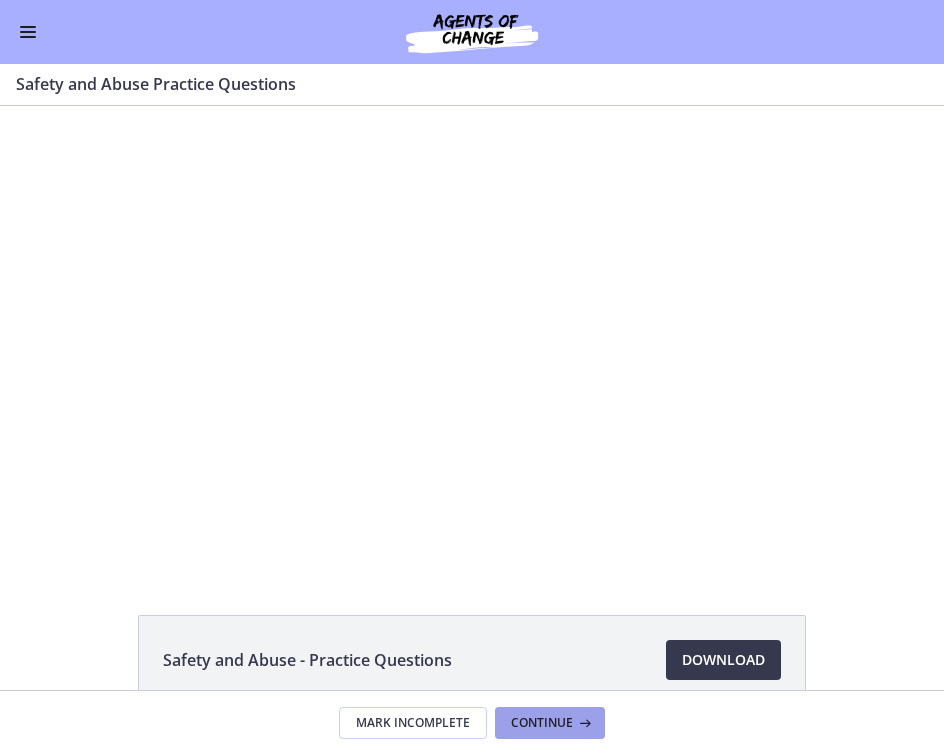 click on "Continue" at bounding box center [542, 723] 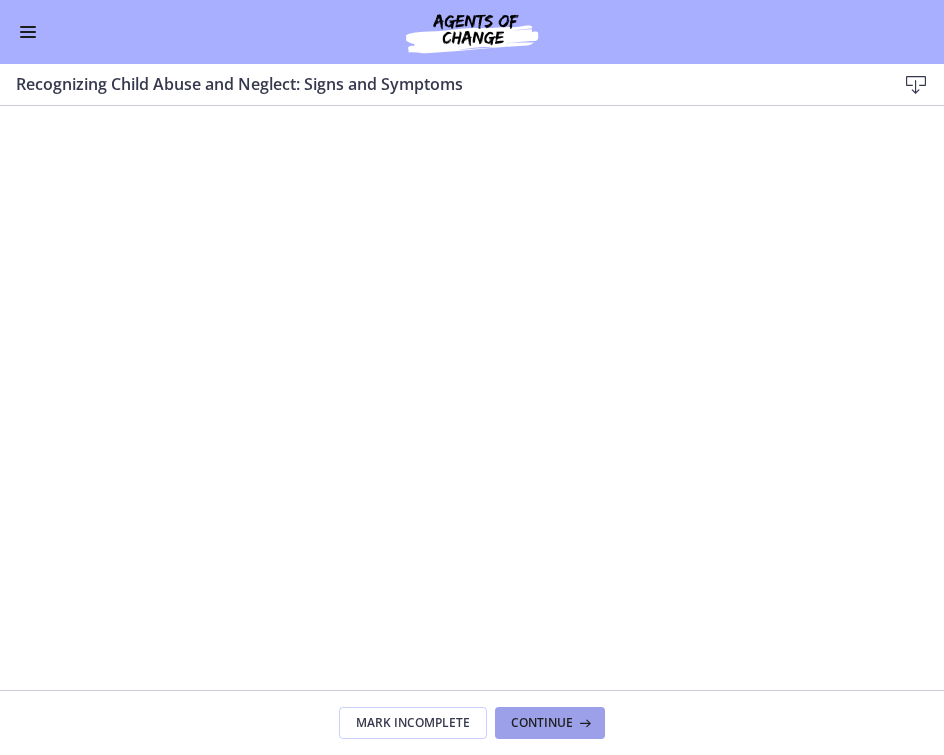 click on "Continue" at bounding box center [542, 723] 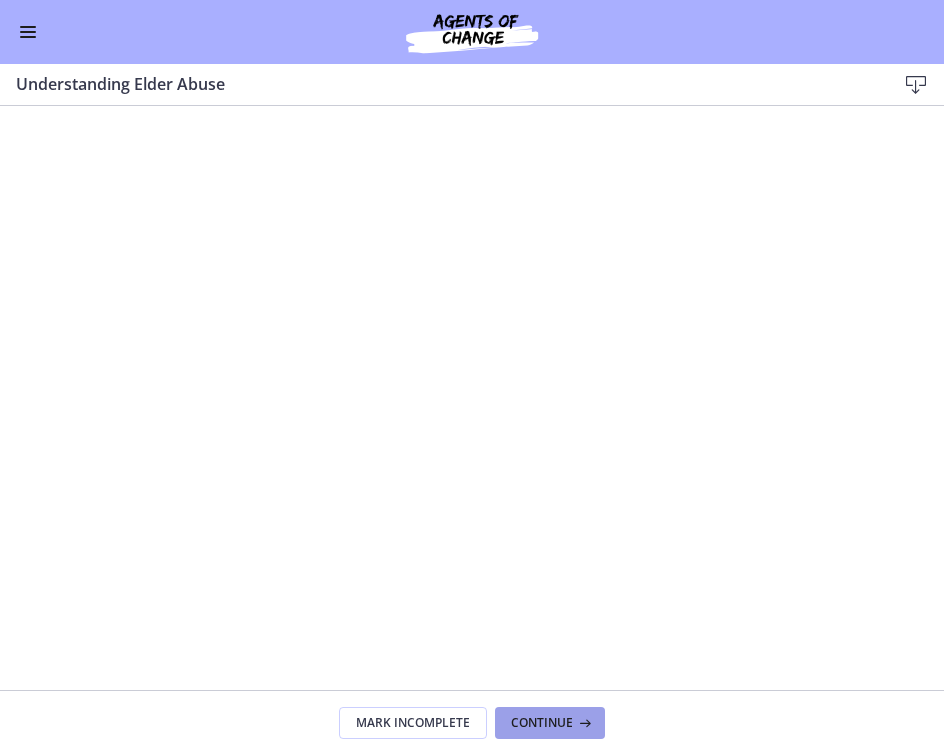 click on "Continue" at bounding box center (542, 723) 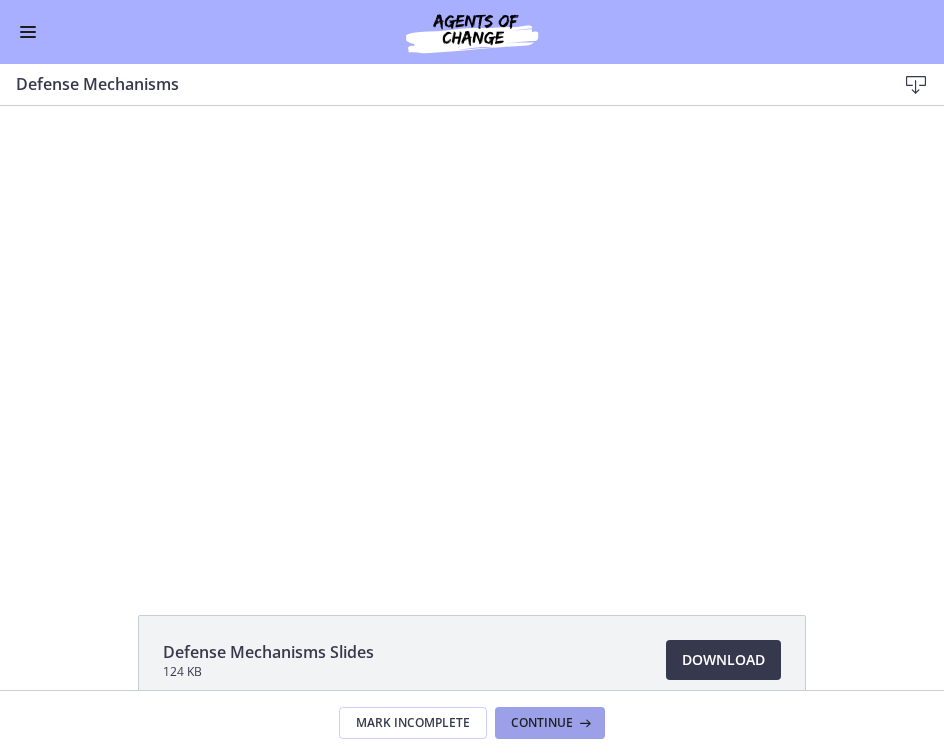 click on "Continue" at bounding box center [542, 723] 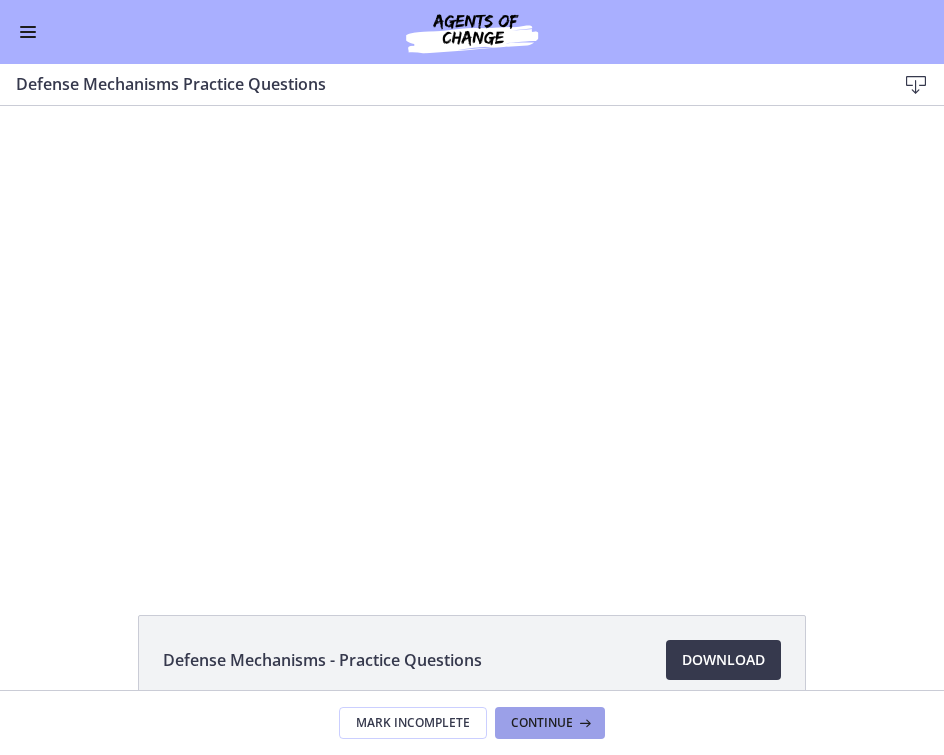 click on "Continue" at bounding box center (542, 723) 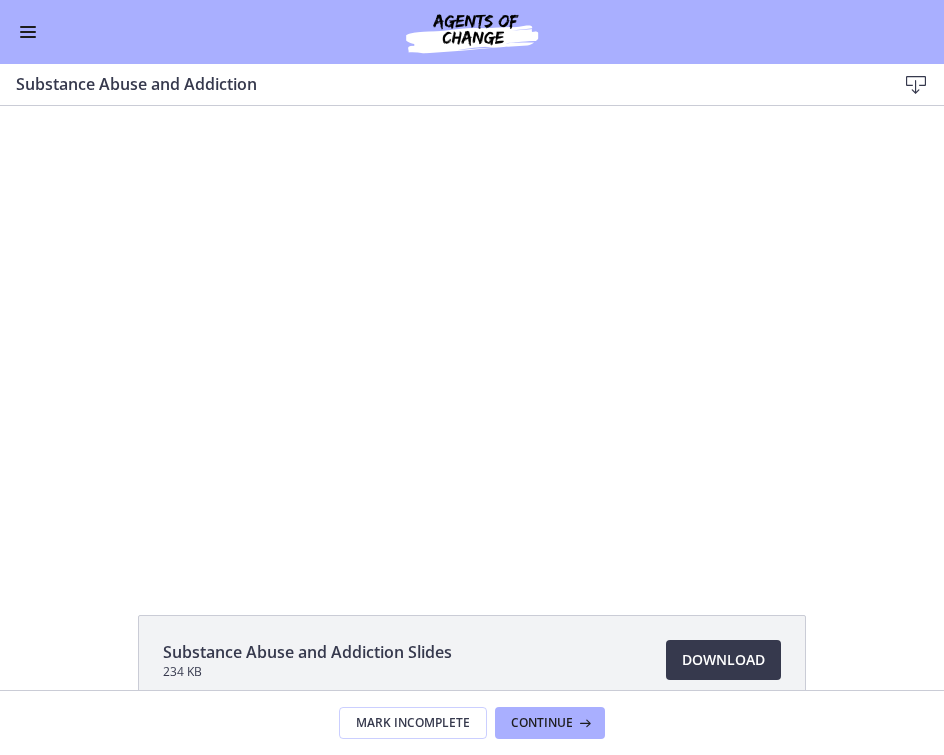 click on "Continue" at bounding box center (542, 723) 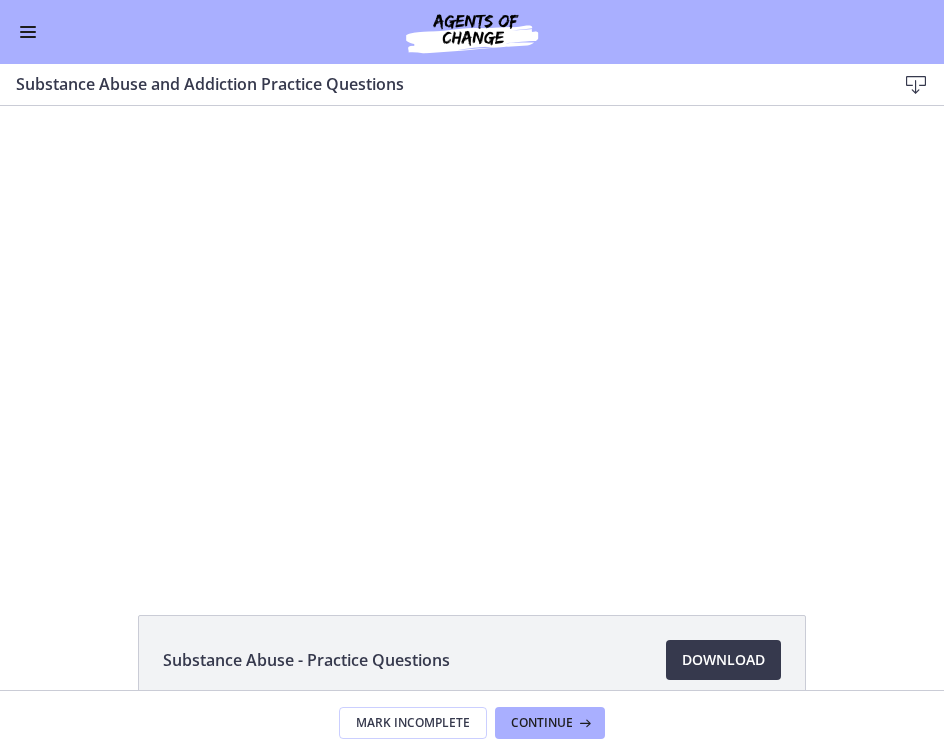 click on "Continue" at bounding box center [542, 723] 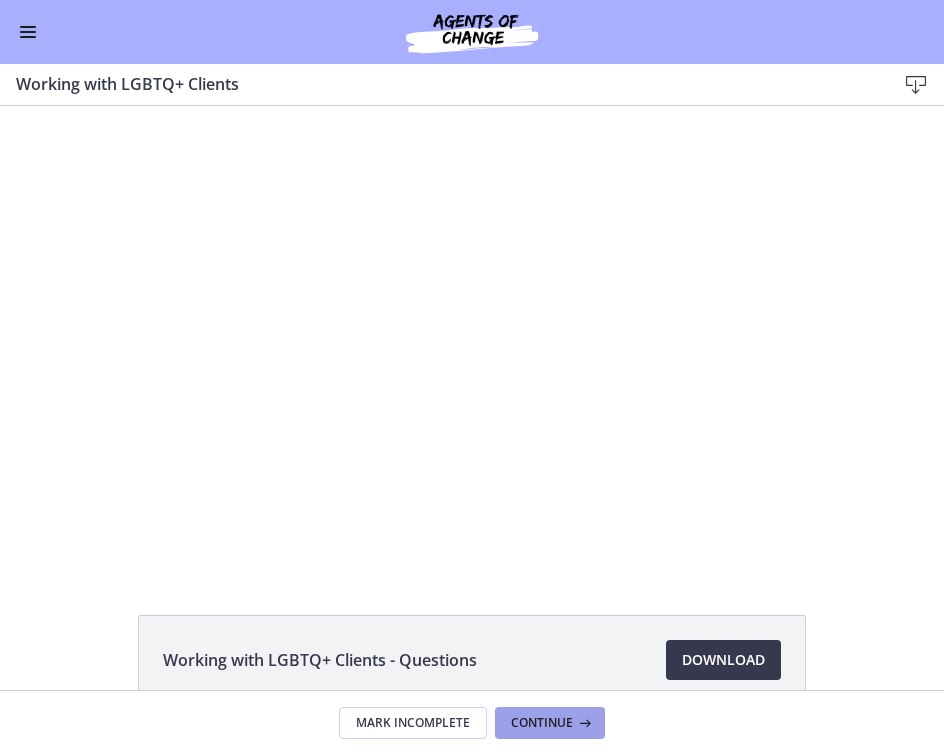 click on "Continue" at bounding box center (542, 723) 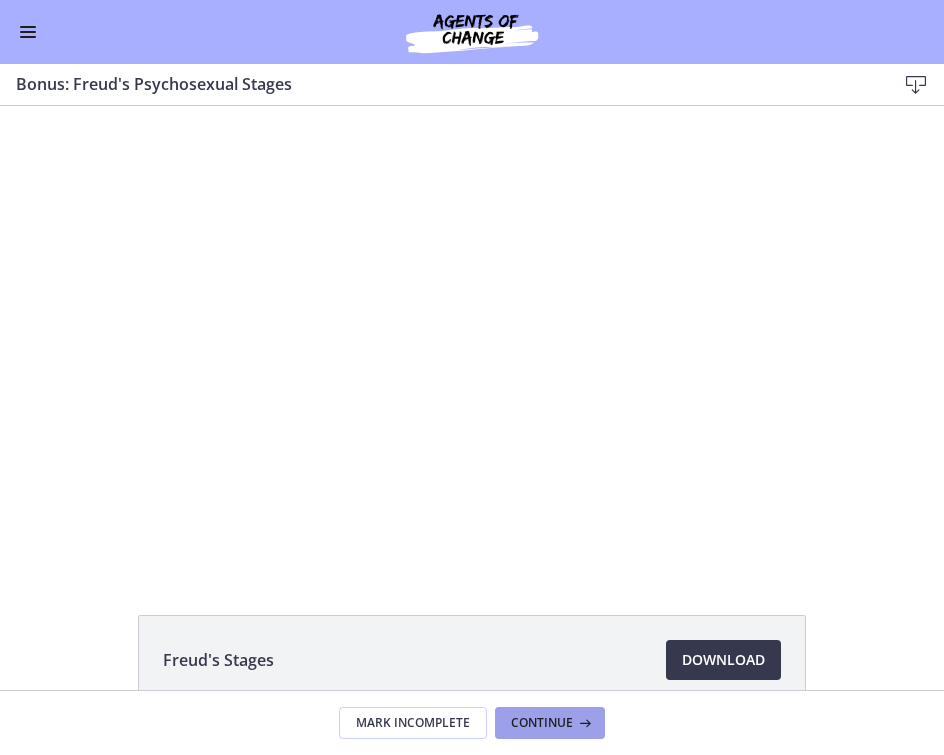 click on "Continue" at bounding box center (542, 723) 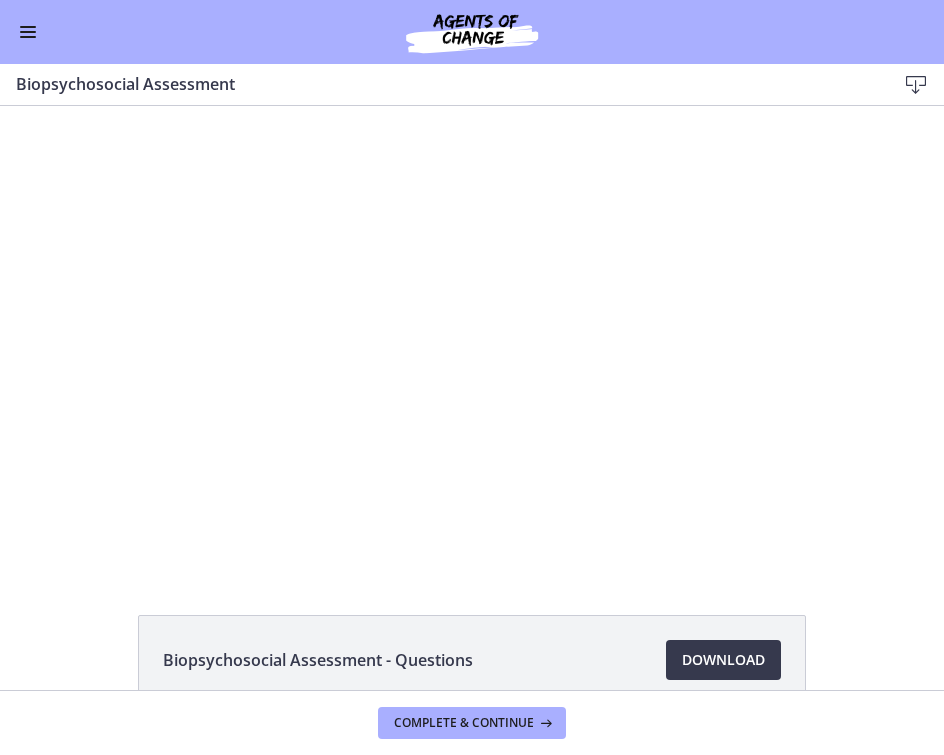 click on "Complete & continue" at bounding box center (472, 722) 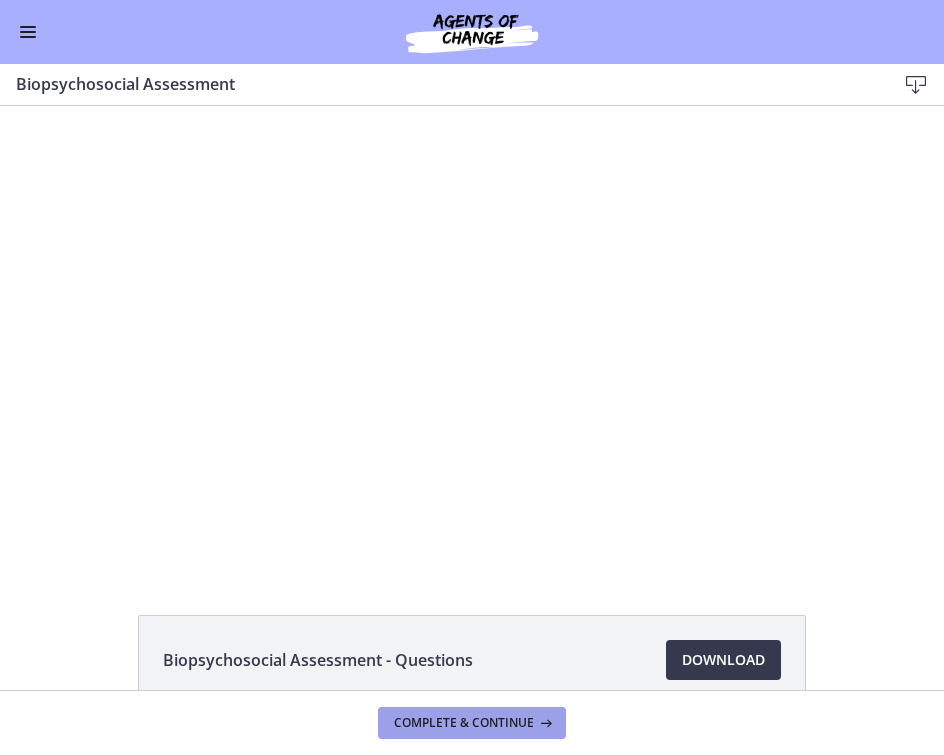 click at bounding box center (544, 723) 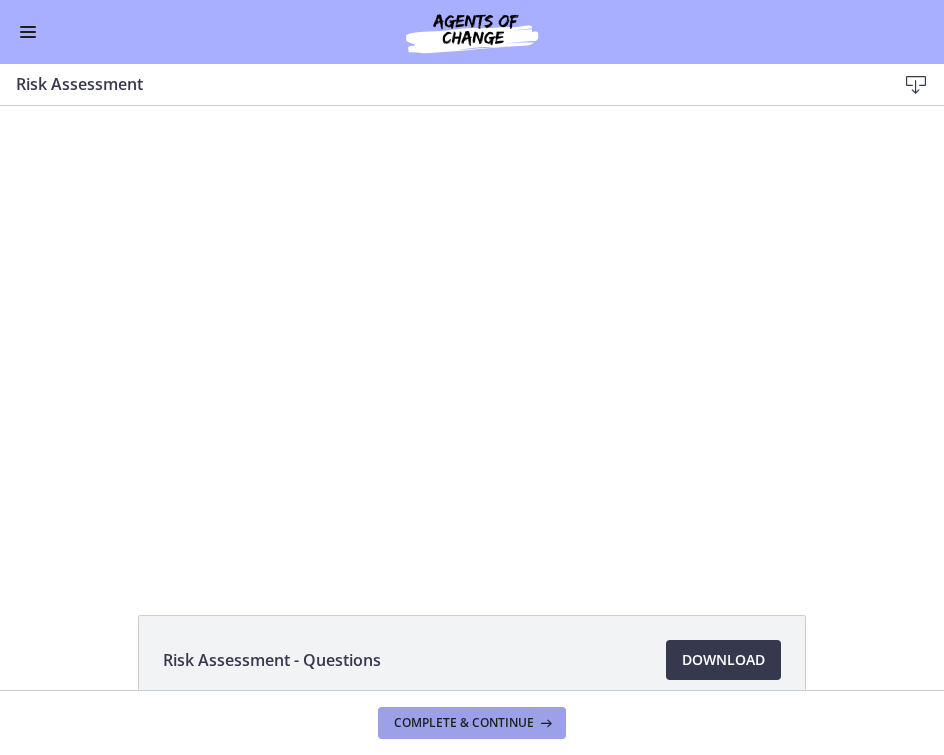 click on "Complete & continue" at bounding box center [472, 723] 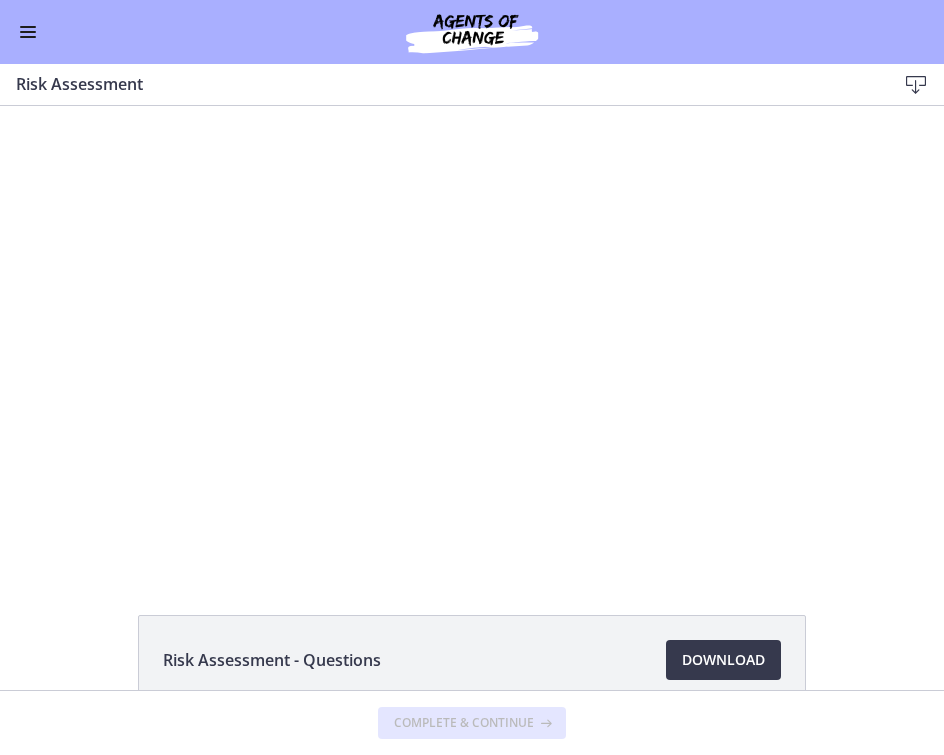scroll, scrollTop: 0, scrollLeft: 0, axis: both 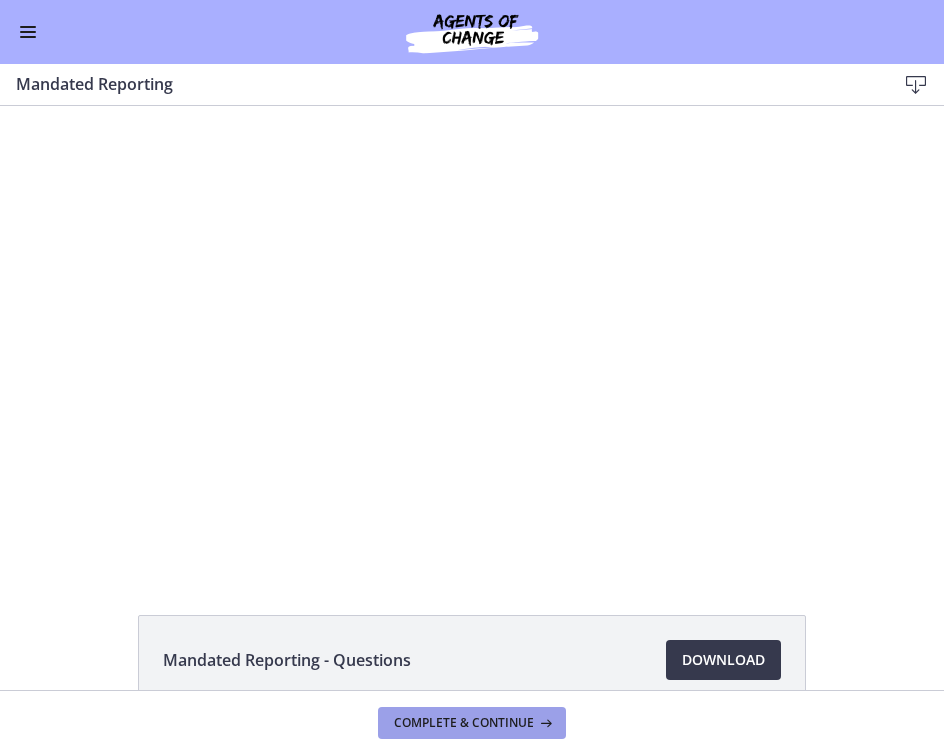 click on "Complete & continue" at bounding box center [472, 723] 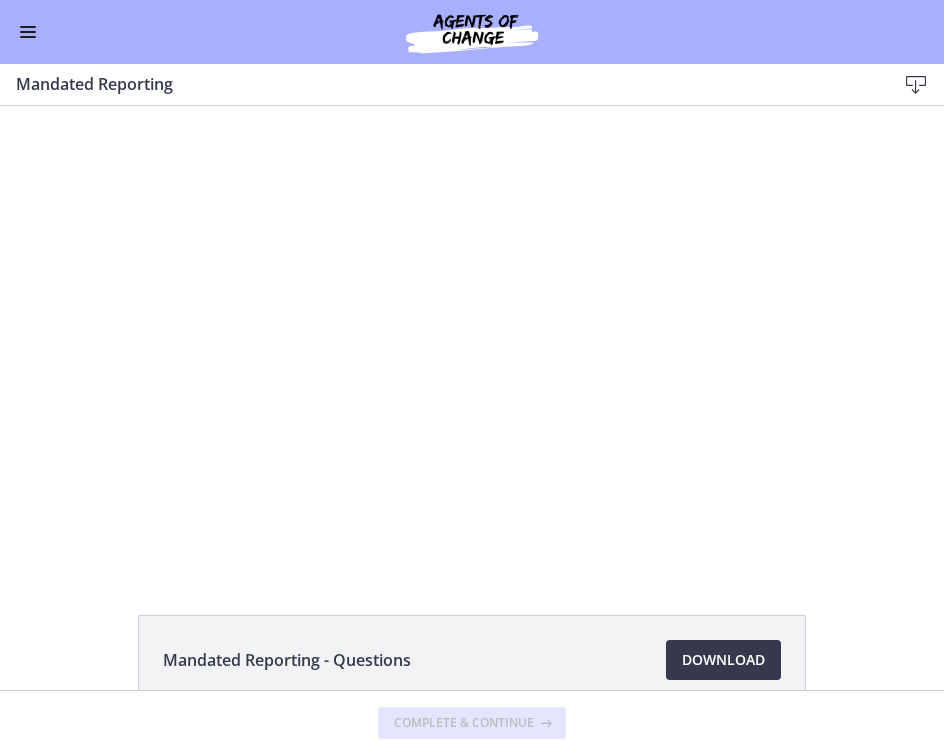 scroll, scrollTop: 0, scrollLeft: 0, axis: both 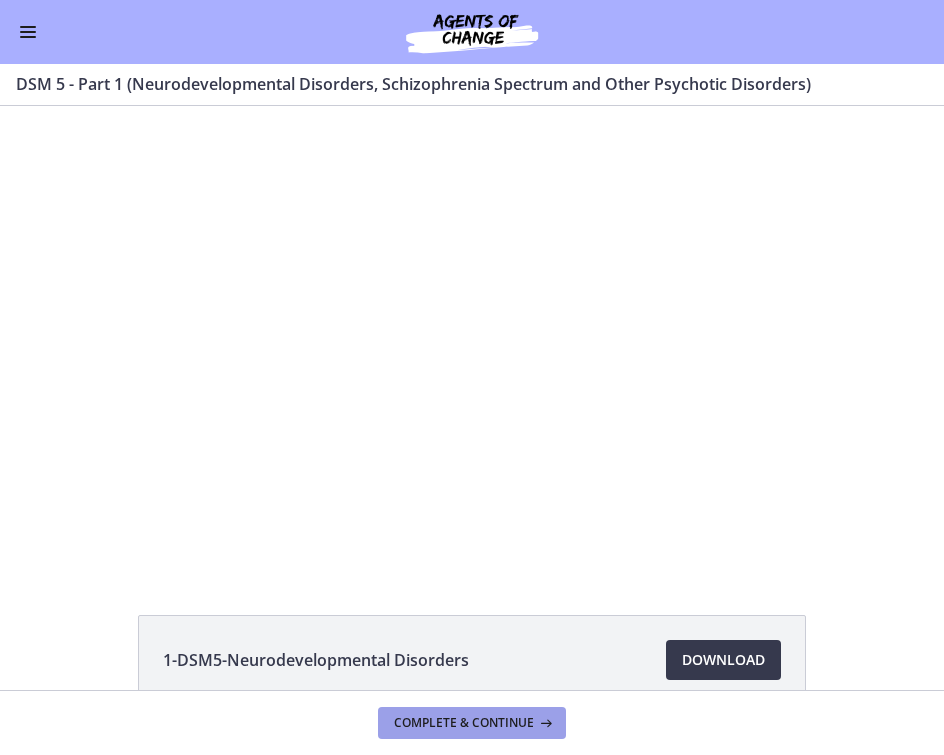 click on "Complete & continue" at bounding box center (472, 723) 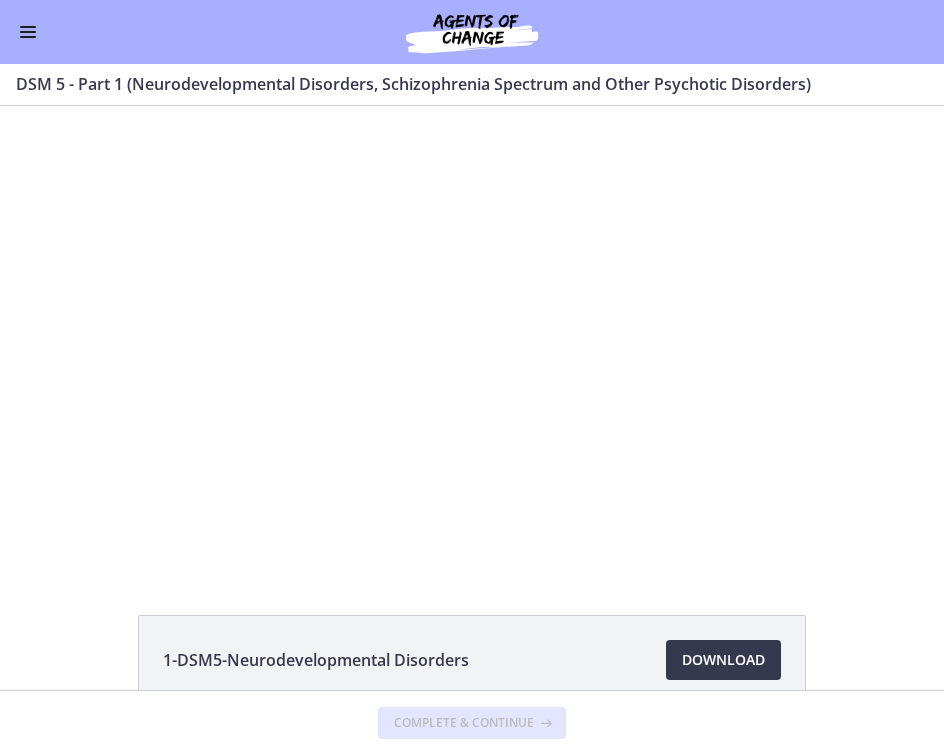 scroll, scrollTop: 0, scrollLeft: 0, axis: both 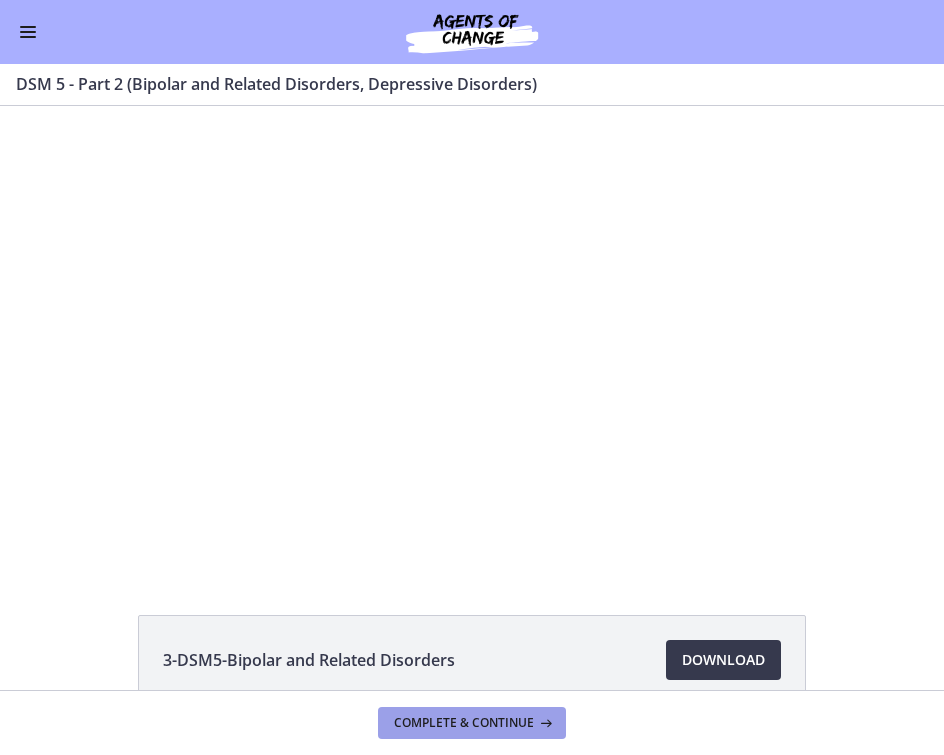 click on "Complete & continue" at bounding box center (472, 723) 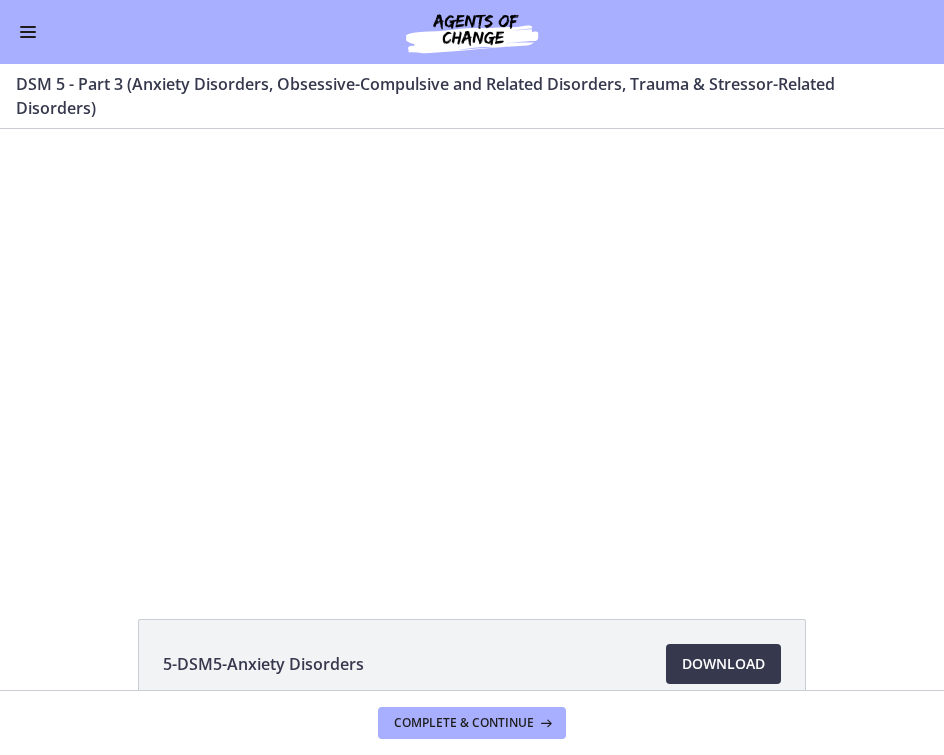 scroll, scrollTop: 0, scrollLeft: 0, axis: both 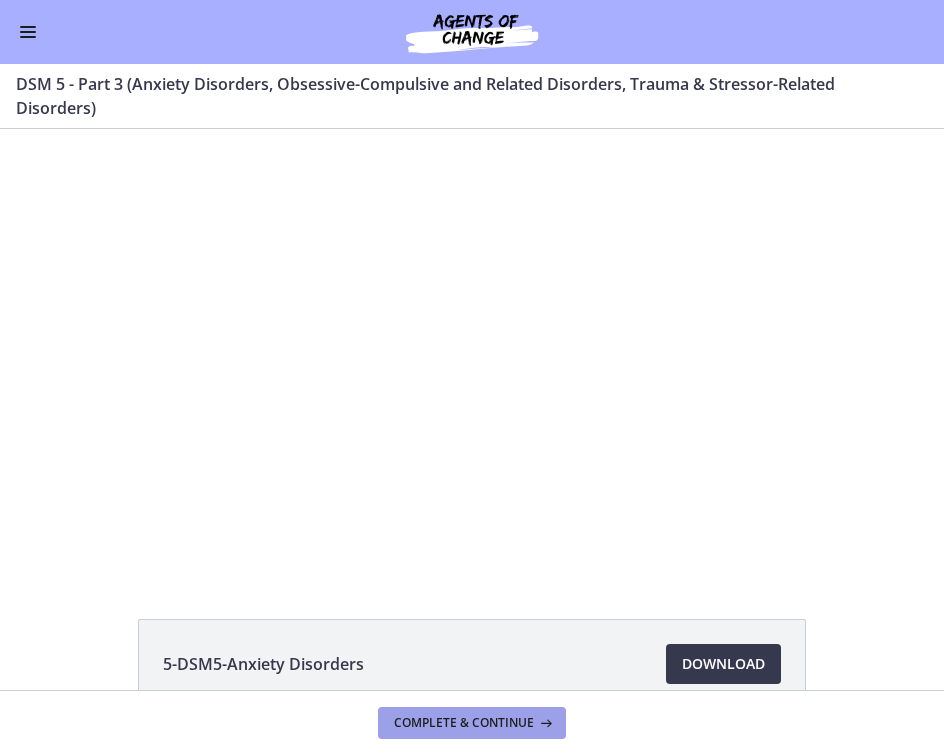 click on "Complete & continue" at bounding box center [472, 723] 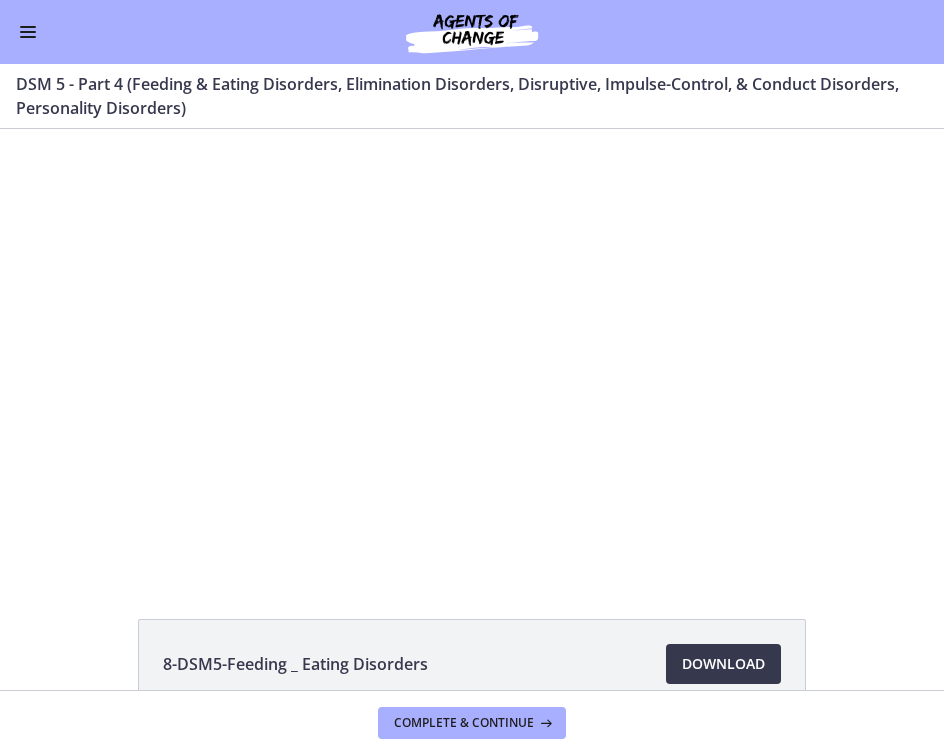 scroll, scrollTop: 0, scrollLeft: 0, axis: both 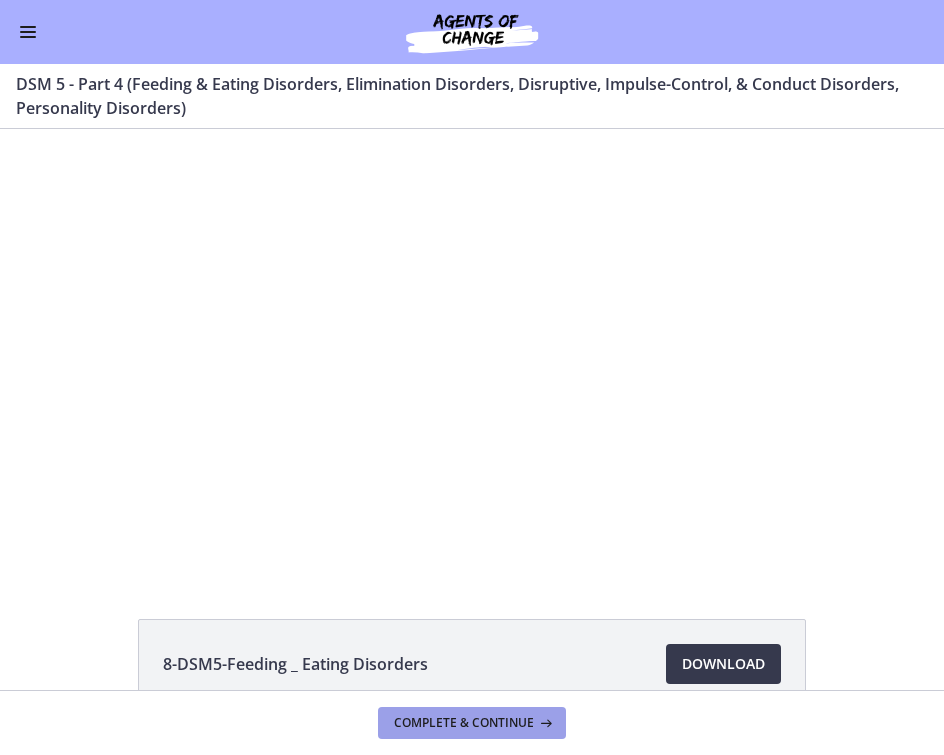 click on "Complete & continue" at bounding box center [464, 723] 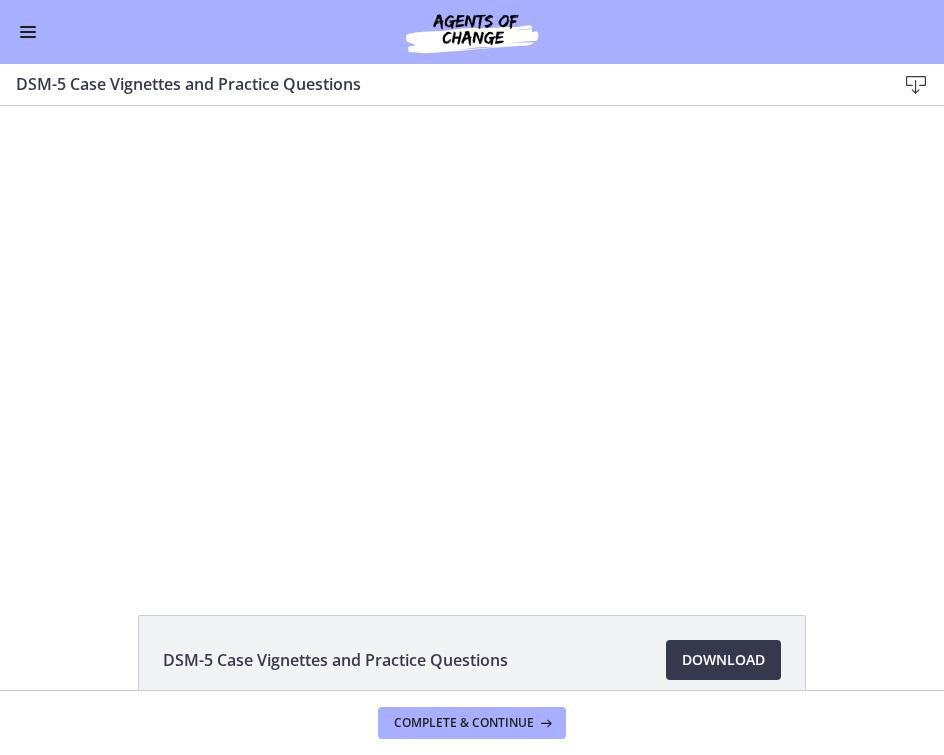 scroll, scrollTop: 0, scrollLeft: 0, axis: both 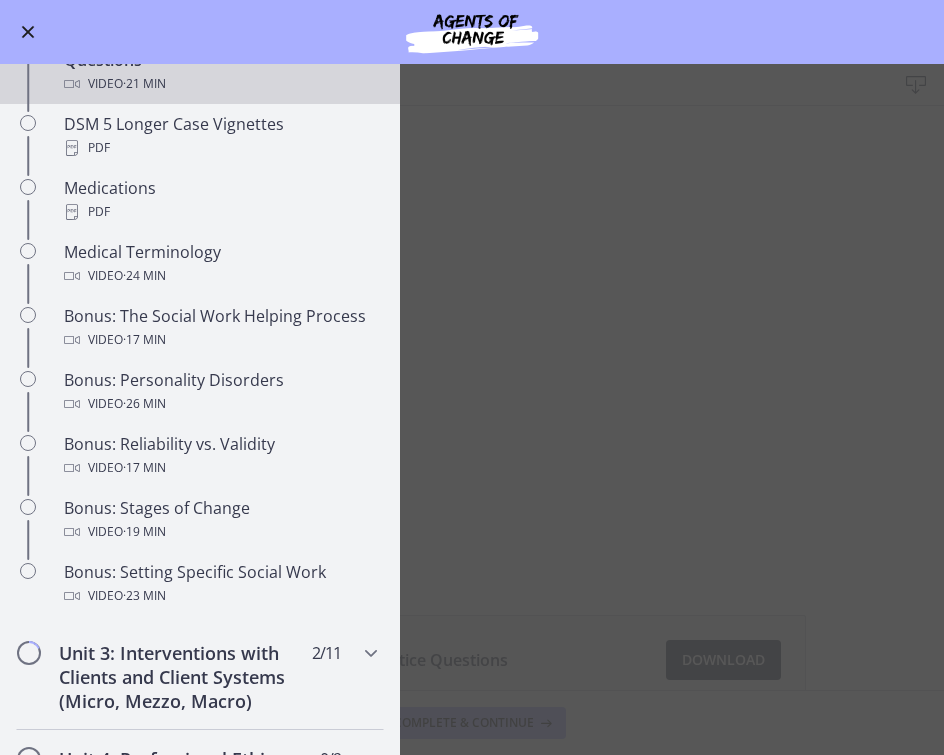 click on "DSM-5 Case Vignettes and Practice Questions
Download
Enable fullscreen
DSM-5 Case Vignettes and Practice Questions
Download
Opens in a new window
Complete & continue" at bounding box center [472, 409] 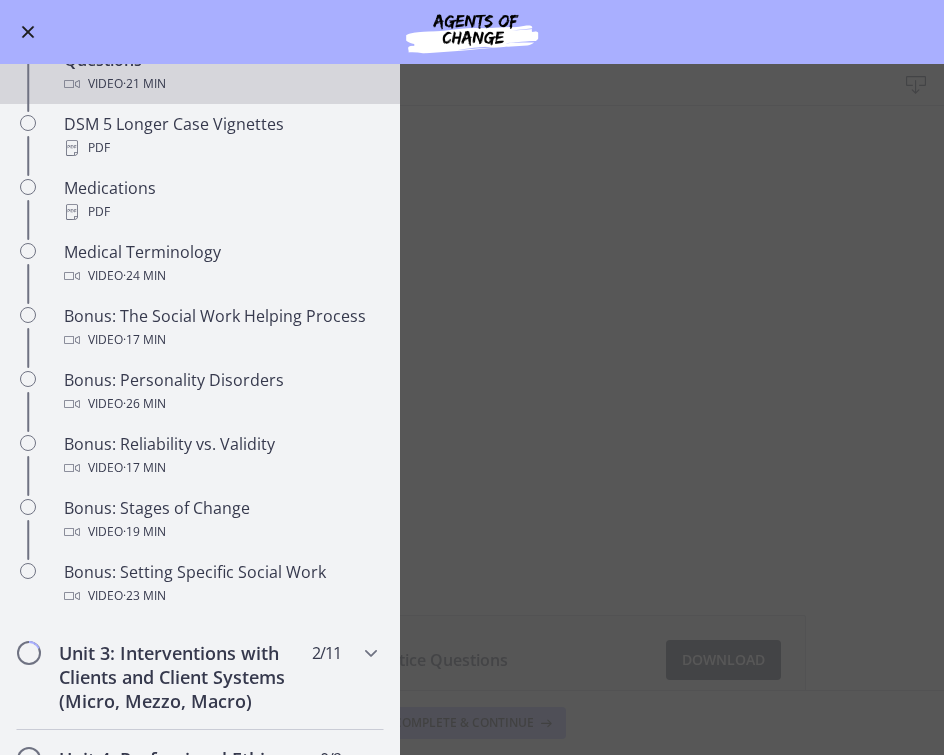 click at bounding box center (28, 32) 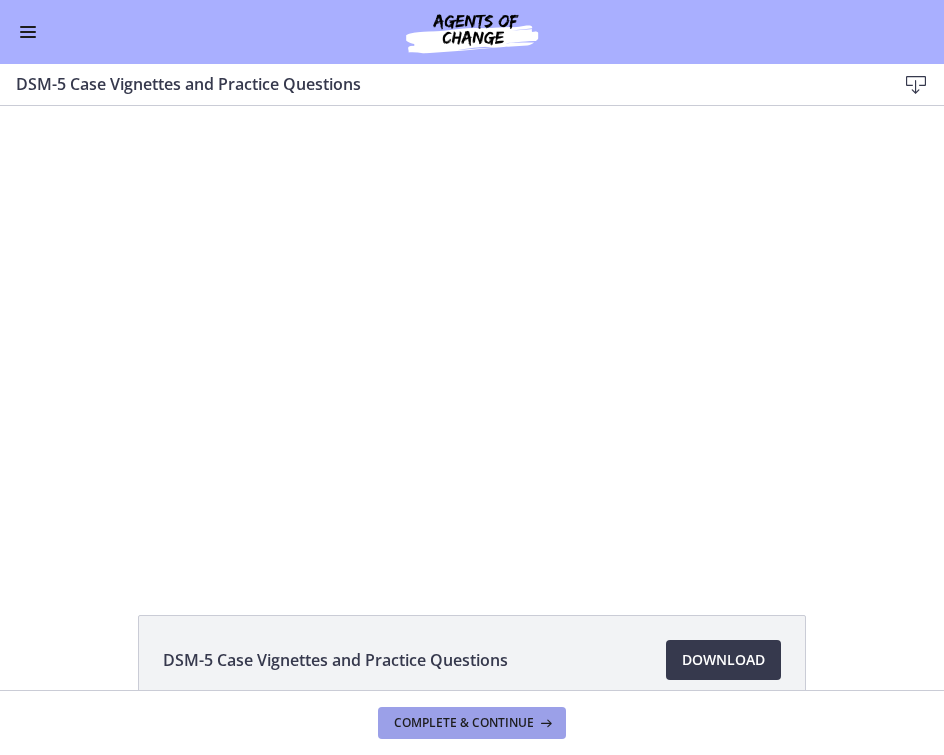 click on "Complete & continue" at bounding box center (464, 723) 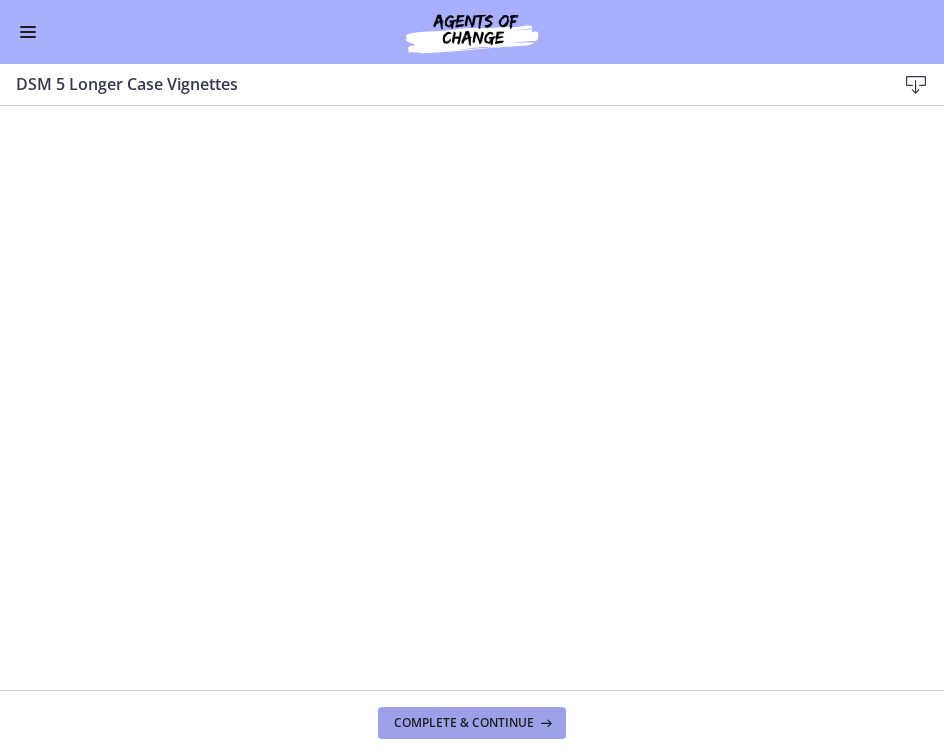 click on "Complete & continue" at bounding box center [464, 723] 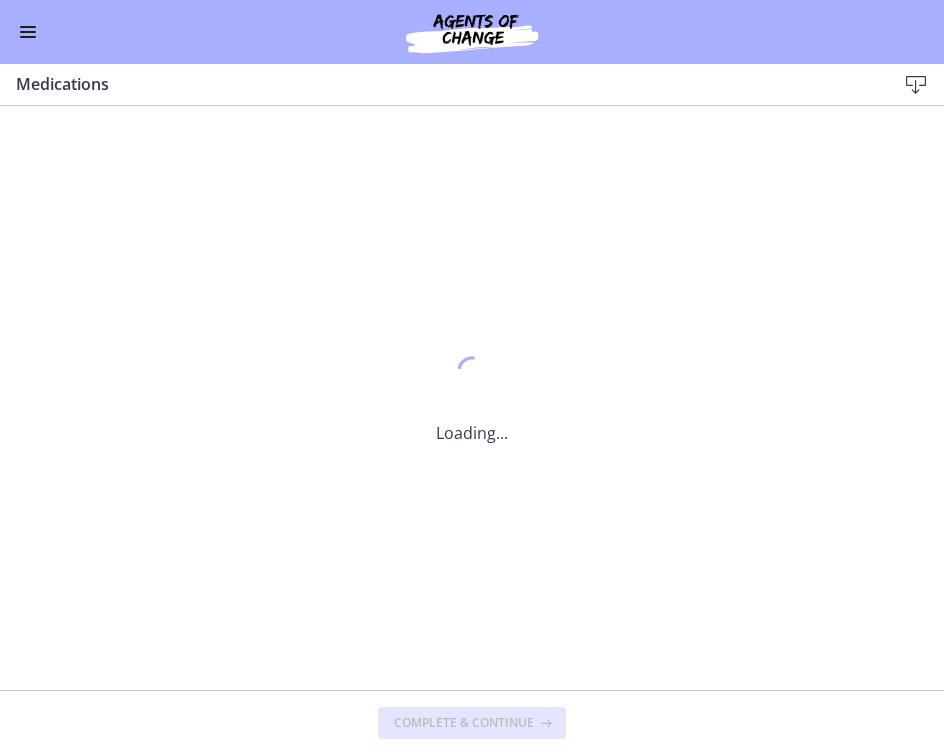click on "Complete & continue" at bounding box center (464, 723) 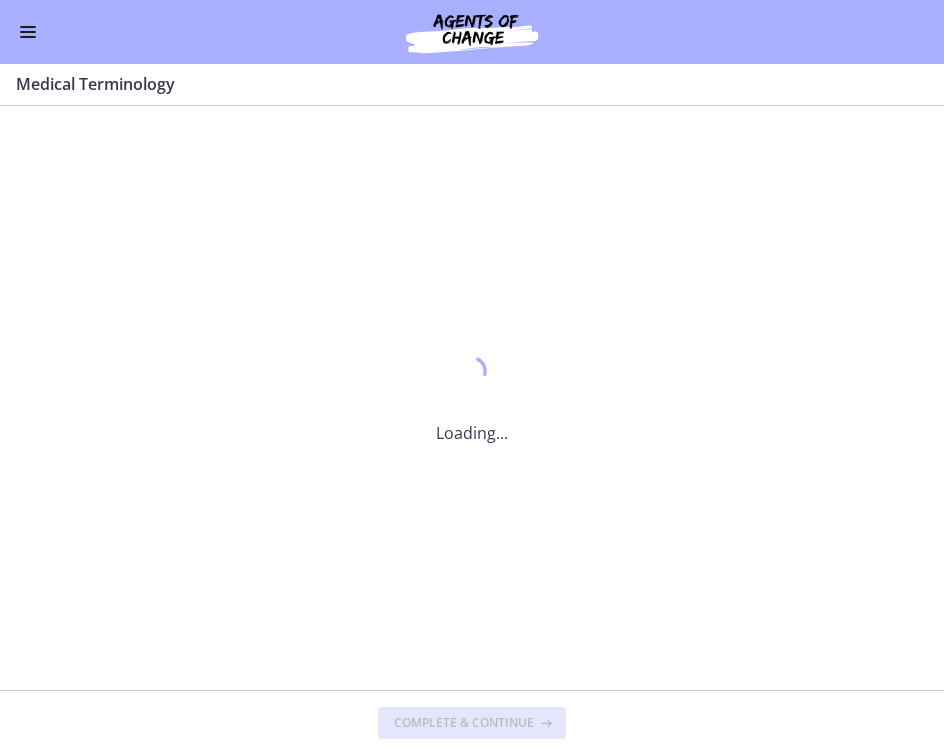 click on "Complete & continue" at bounding box center (464, 723) 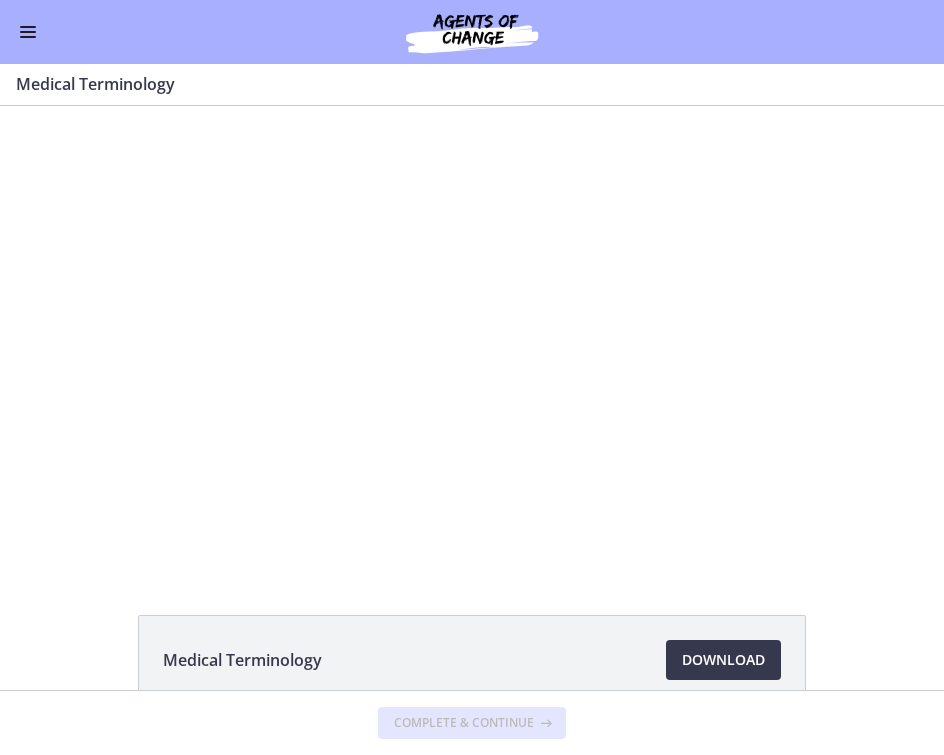 scroll, scrollTop: 0, scrollLeft: 0, axis: both 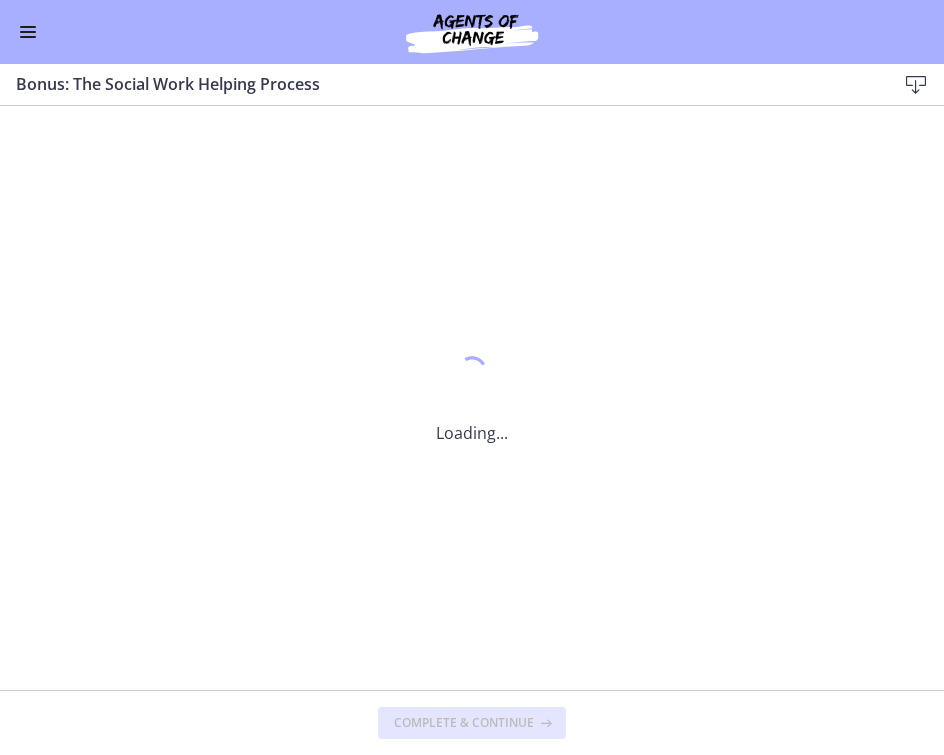 click on "Complete & continue" at bounding box center [472, 723] 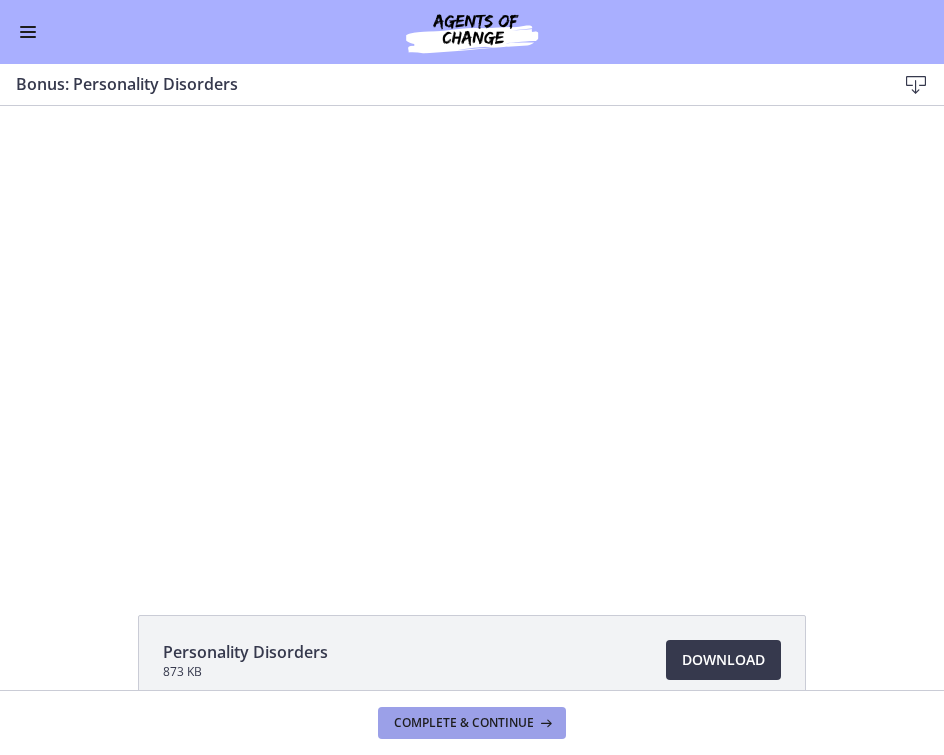 click on "Complete & continue" at bounding box center (464, 723) 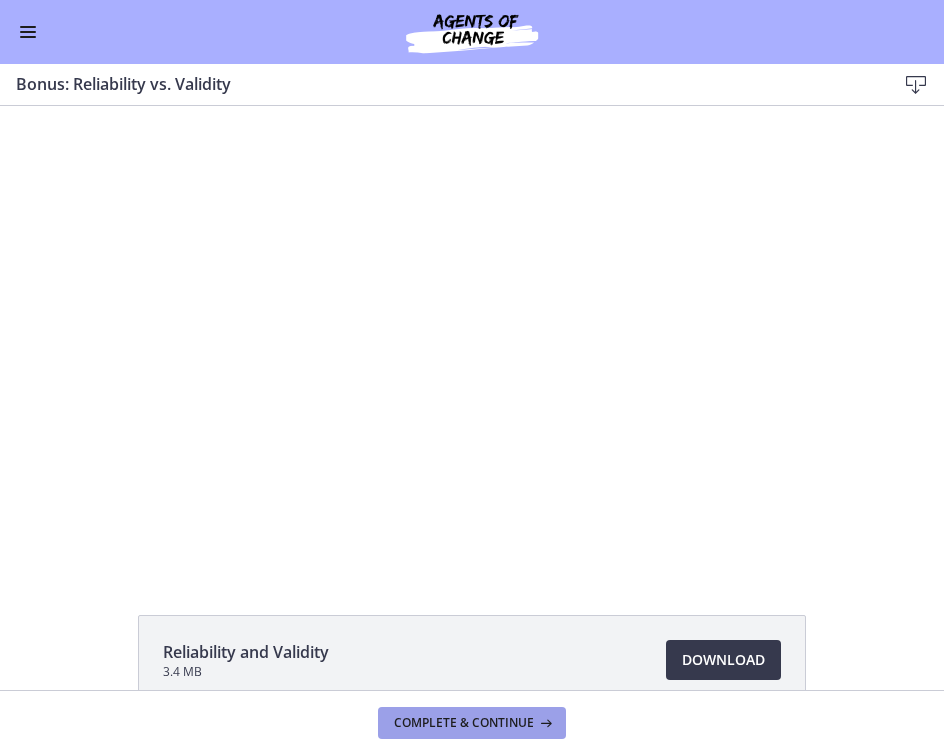 click on "Complete & continue" at bounding box center [472, 723] 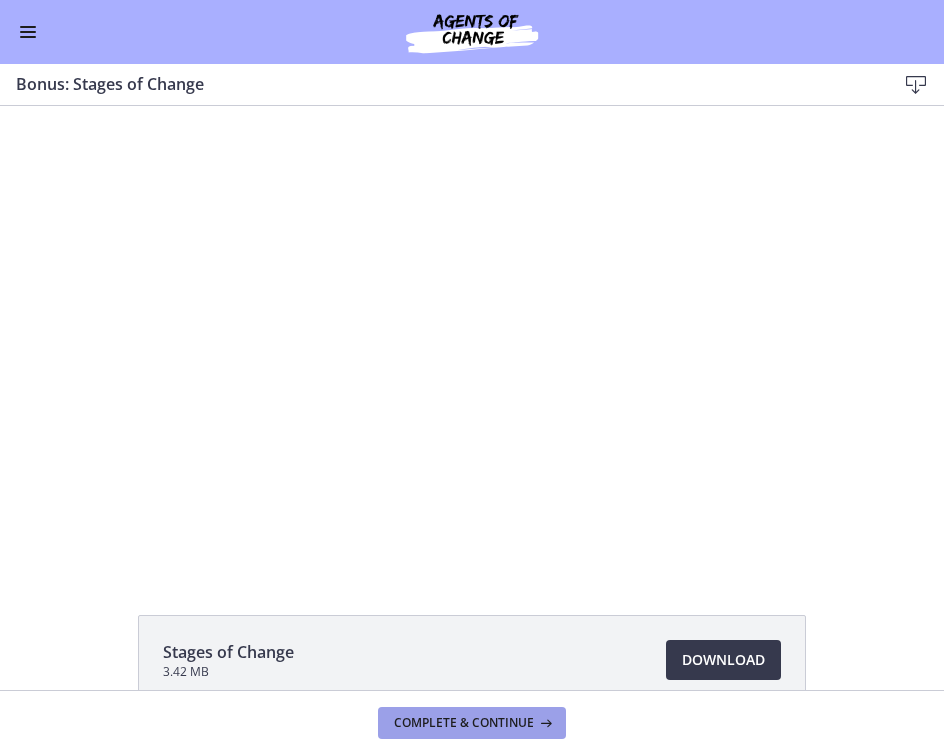 click on "Complete & continue" at bounding box center [464, 723] 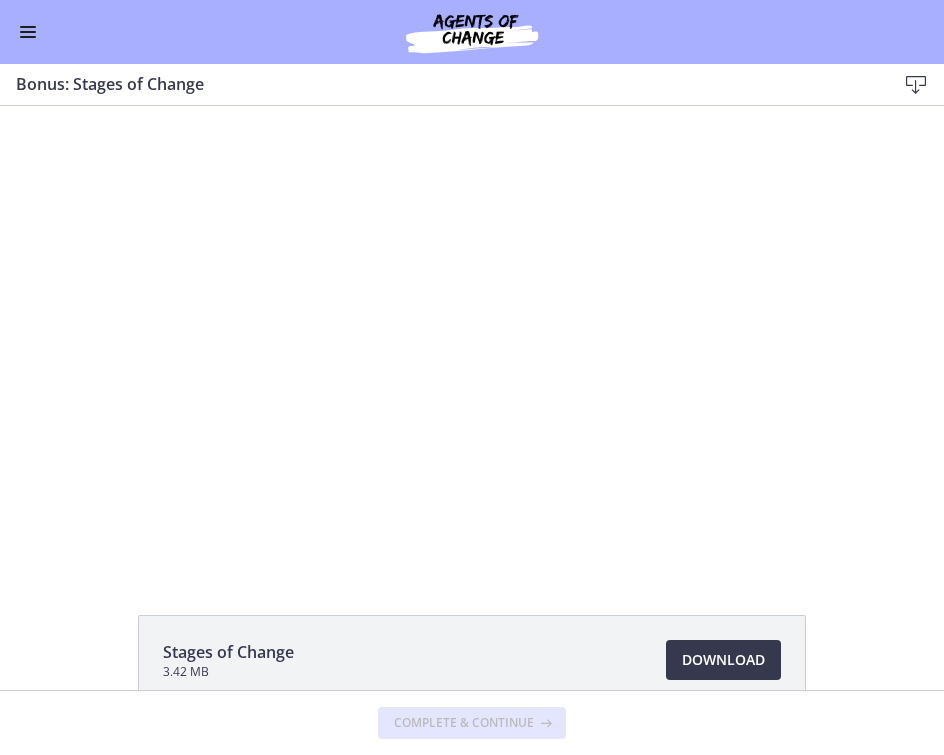 scroll, scrollTop: 0, scrollLeft: 0, axis: both 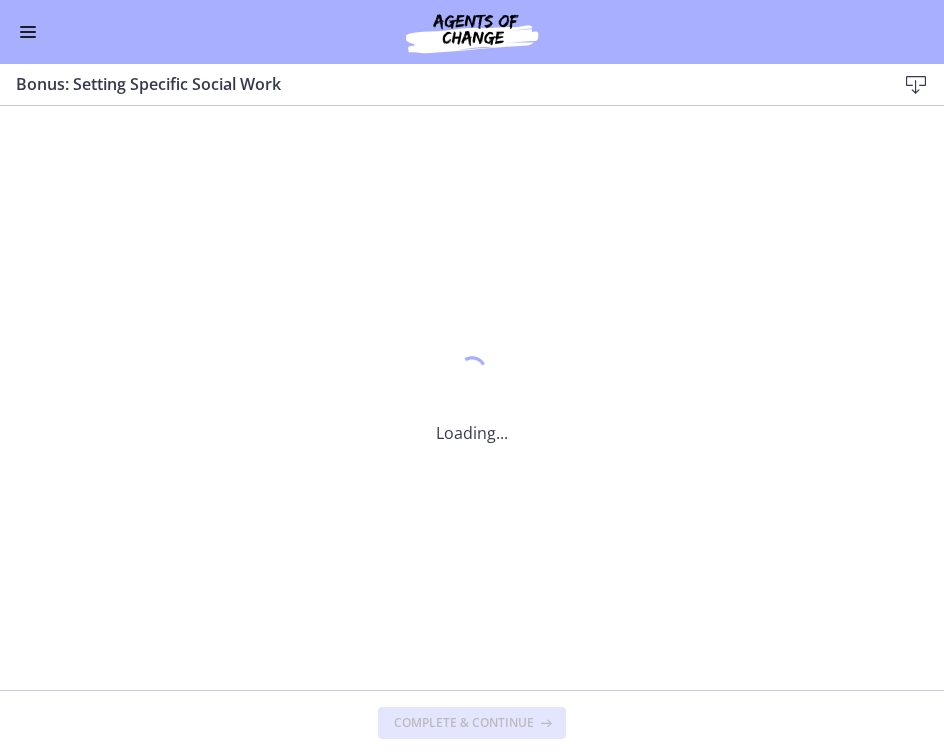 click on "Complete & continue" at bounding box center (464, 723) 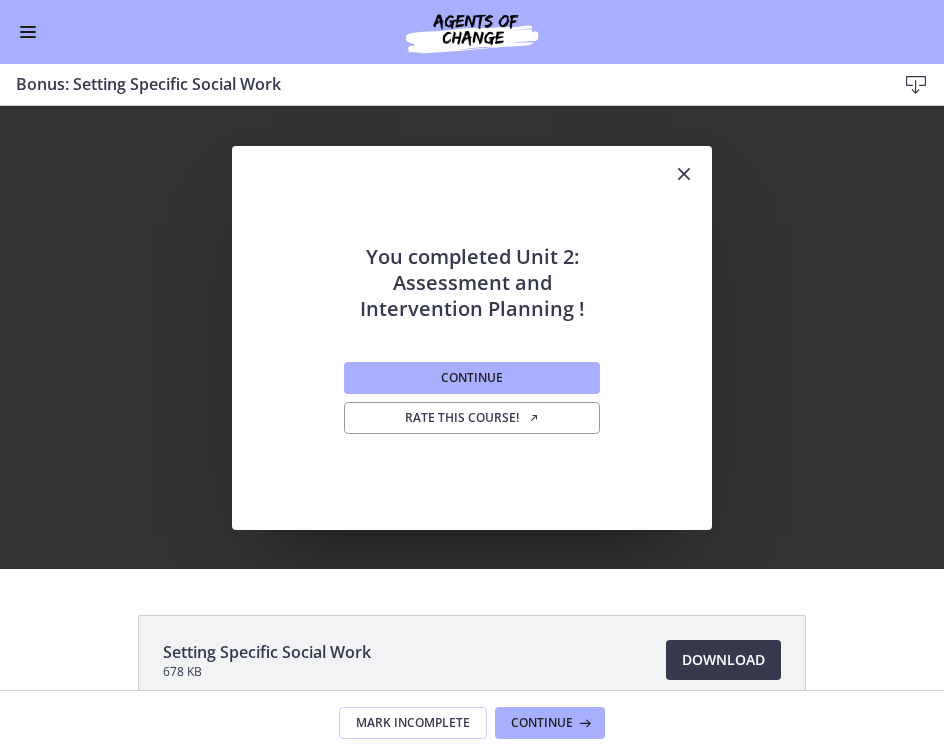 scroll, scrollTop: 0, scrollLeft: 0, axis: both 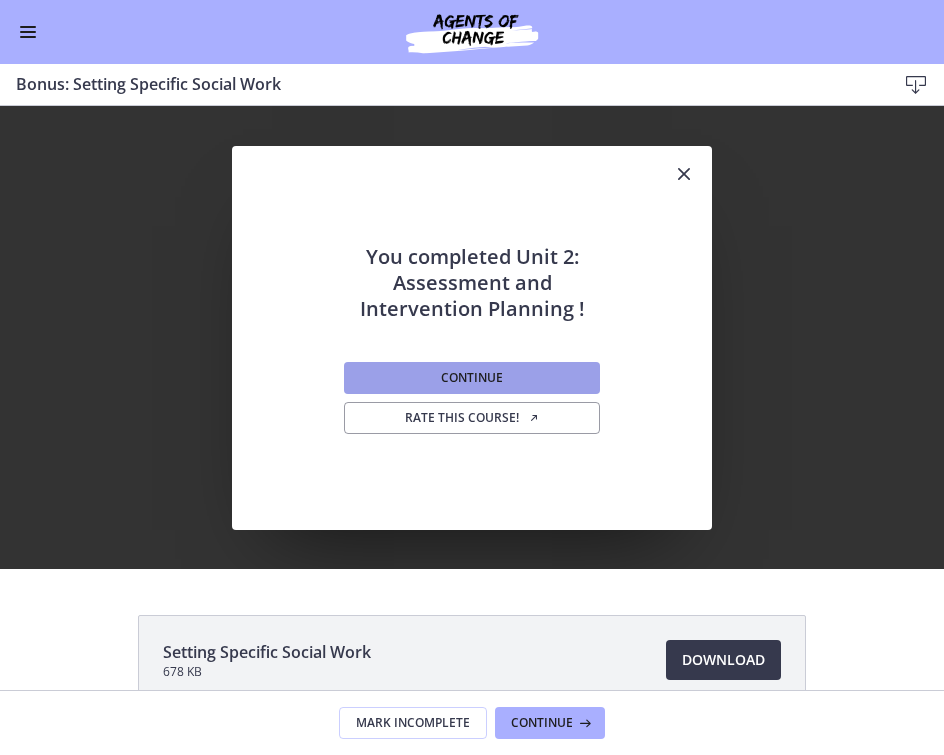 click on "Continue" at bounding box center [472, 378] 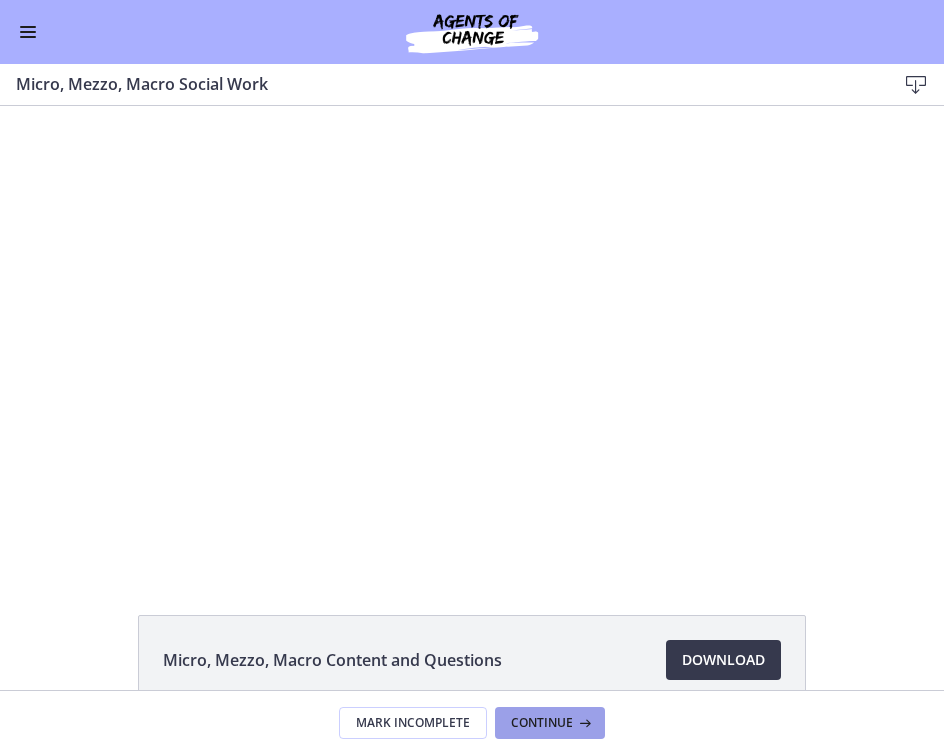 scroll, scrollTop: 0, scrollLeft: 0, axis: both 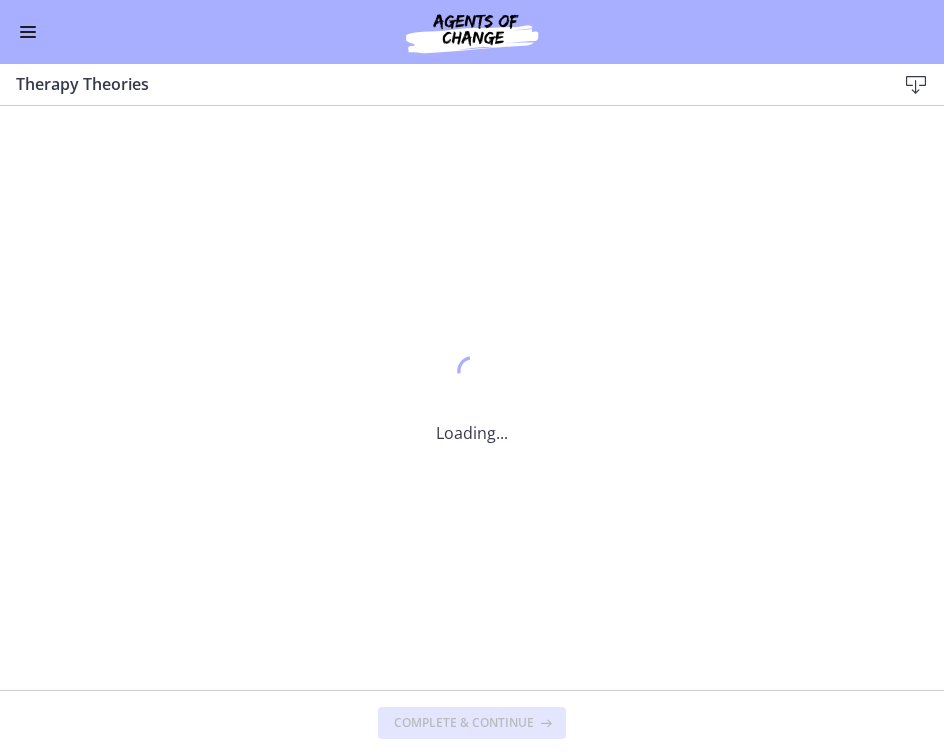 click on "Complete & continue" at bounding box center (464, 723) 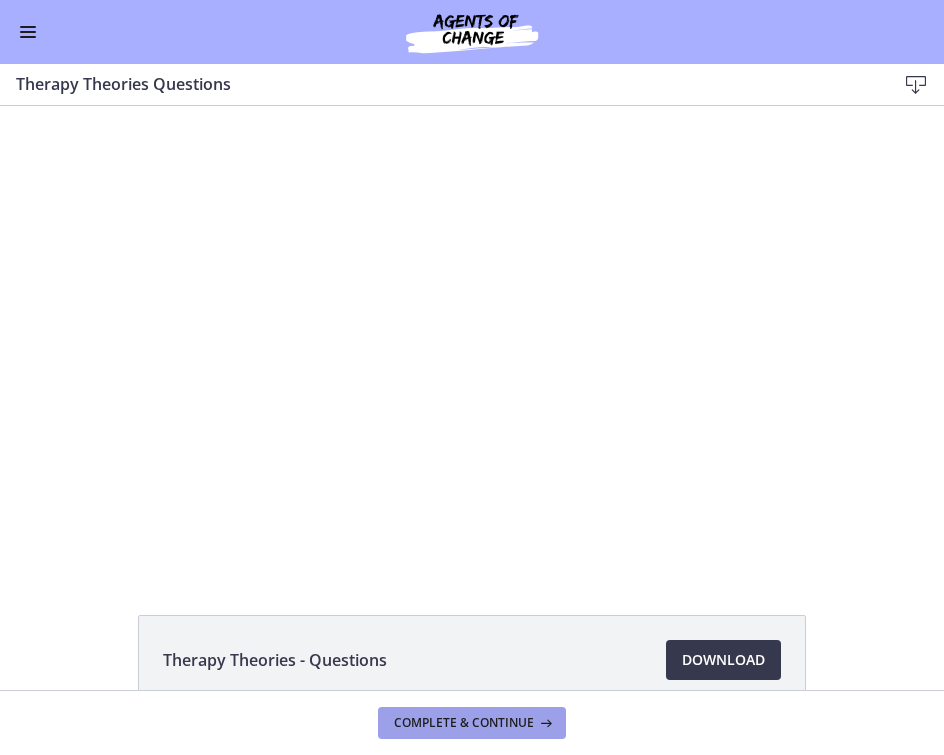 drag, startPoint x: 527, startPoint y: 723, endPoint x: 527, endPoint y: 707, distance: 16 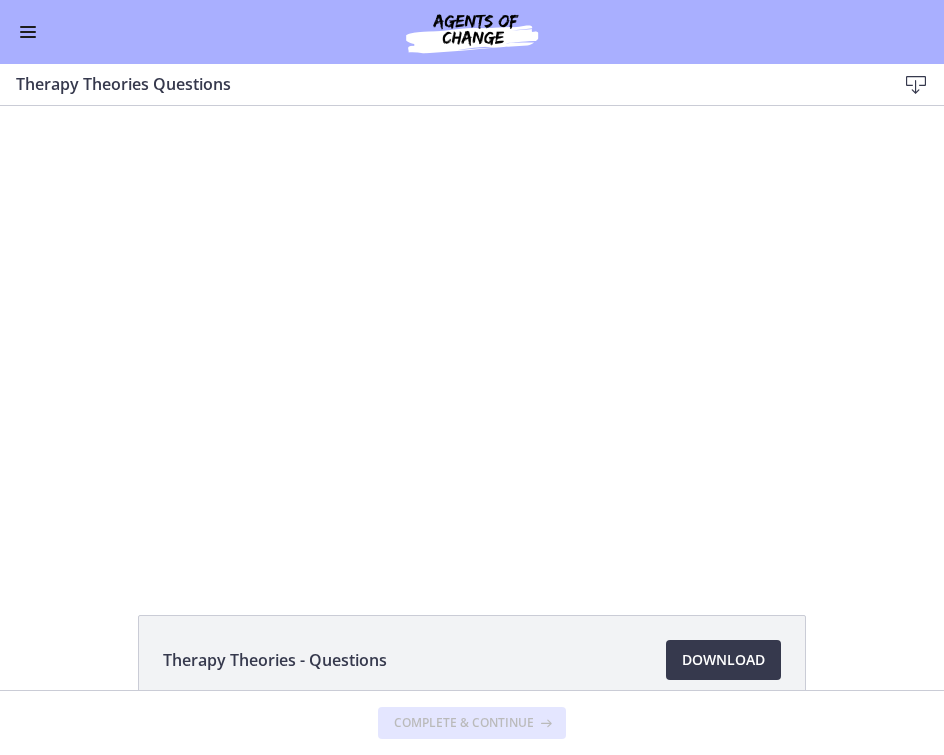 scroll, scrollTop: 0, scrollLeft: 0, axis: both 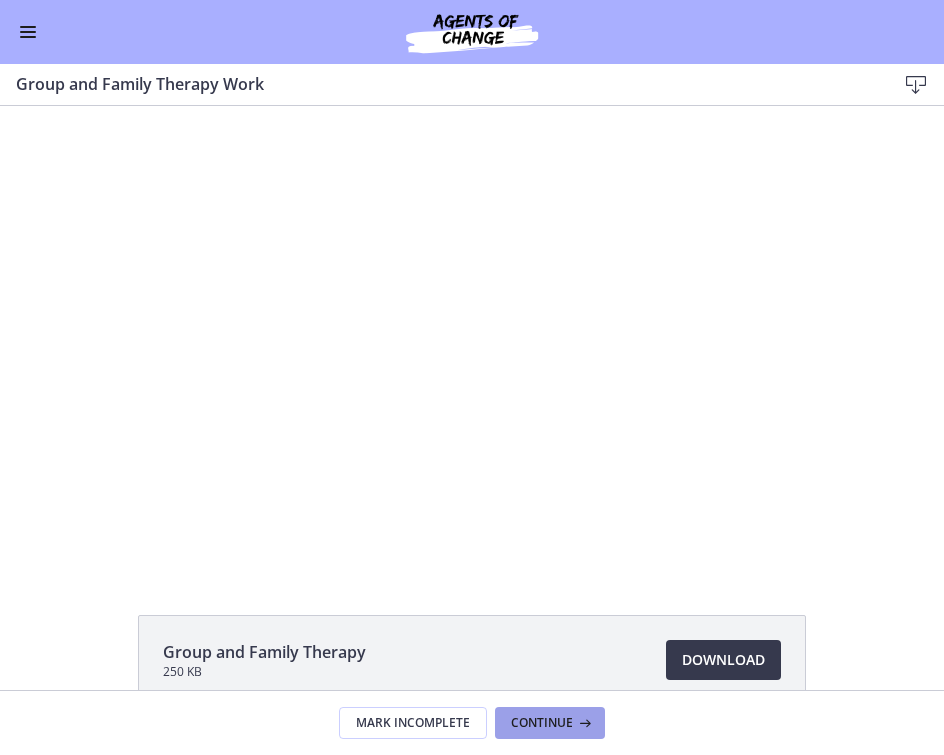 click on "Continue" at bounding box center [542, 723] 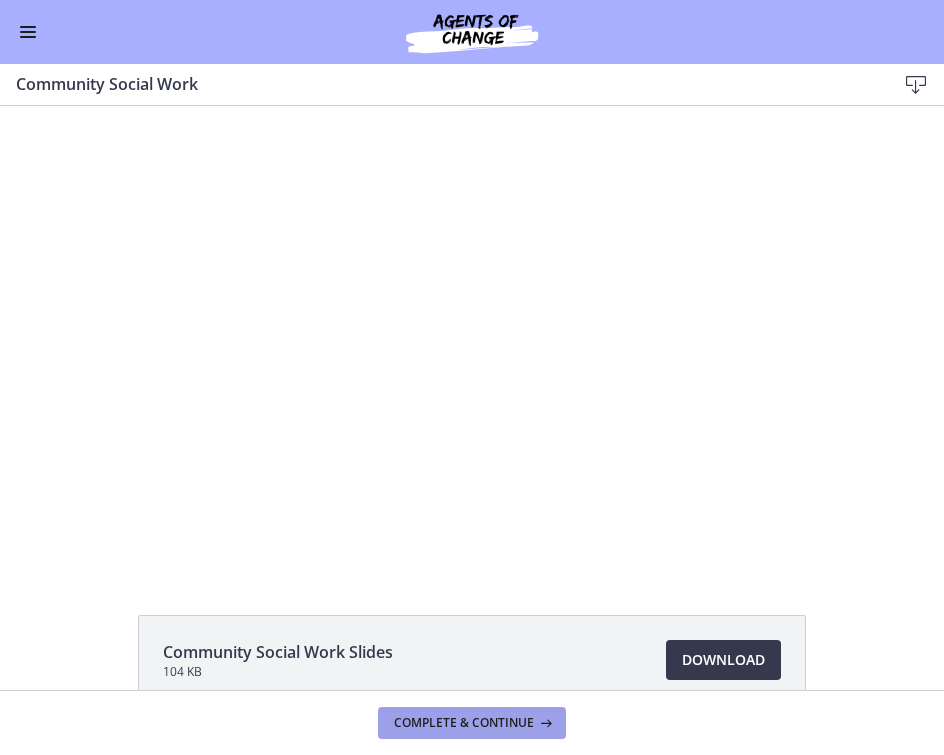 scroll, scrollTop: 0, scrollLeft: 0, axis: both 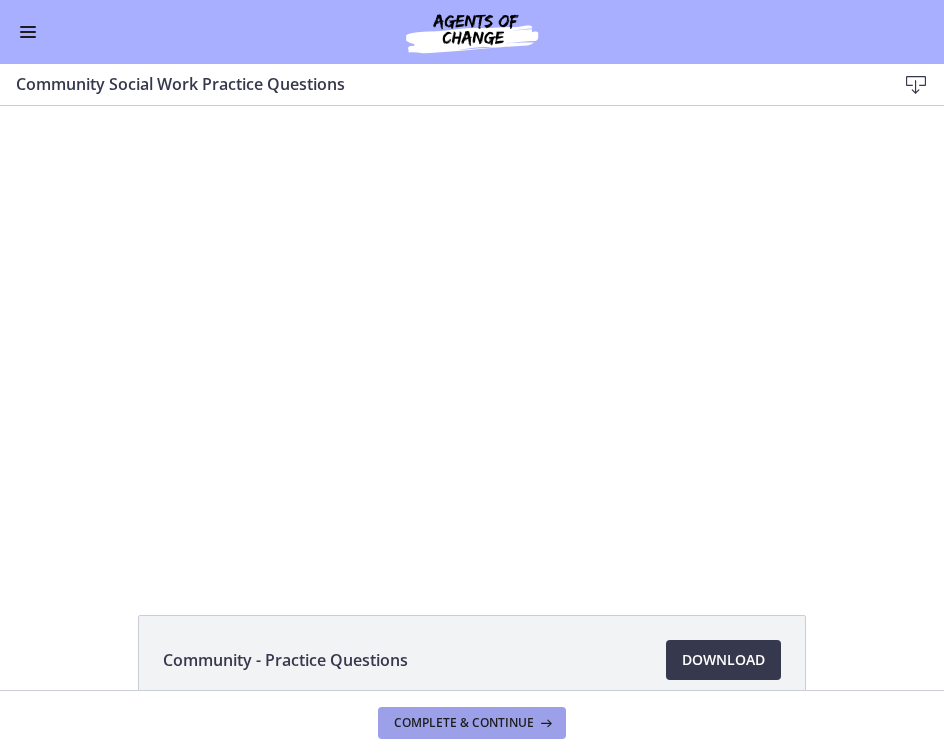 click on "Complete & continue" at bounding box center [464, 723] 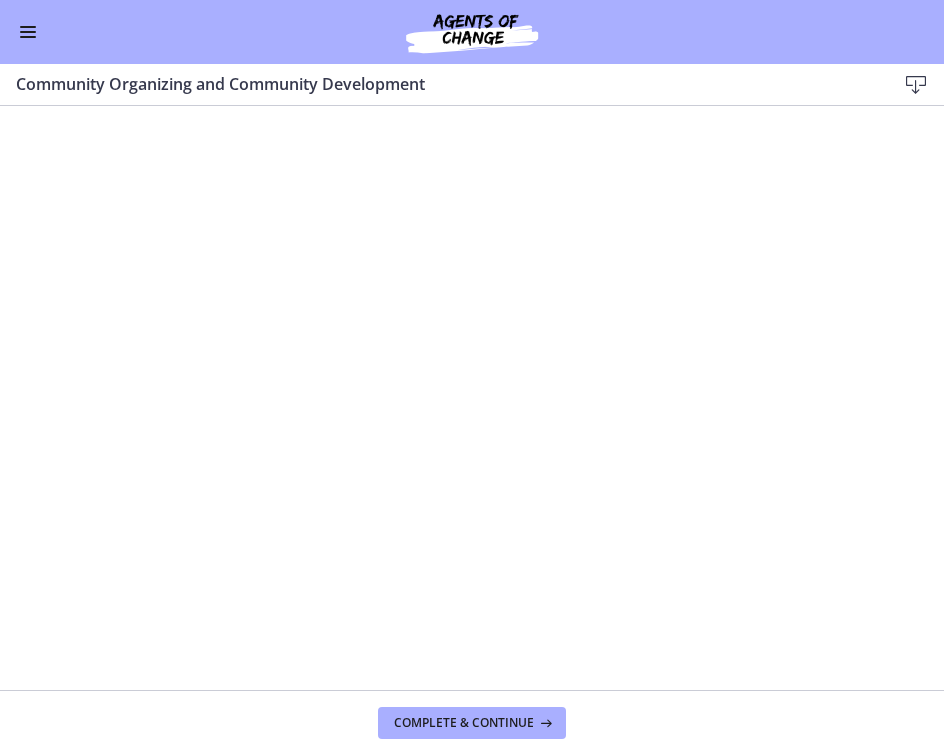 click at bounding box center (28, 32) 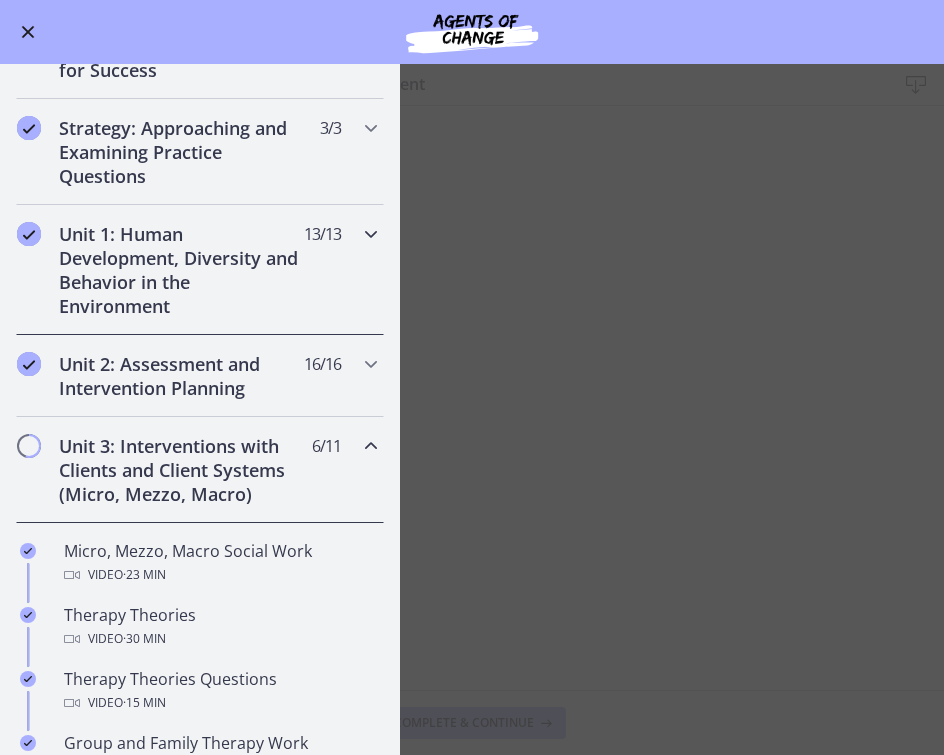 scroll, scrollTop: 274, scrollLeft: 0, axis: vertical 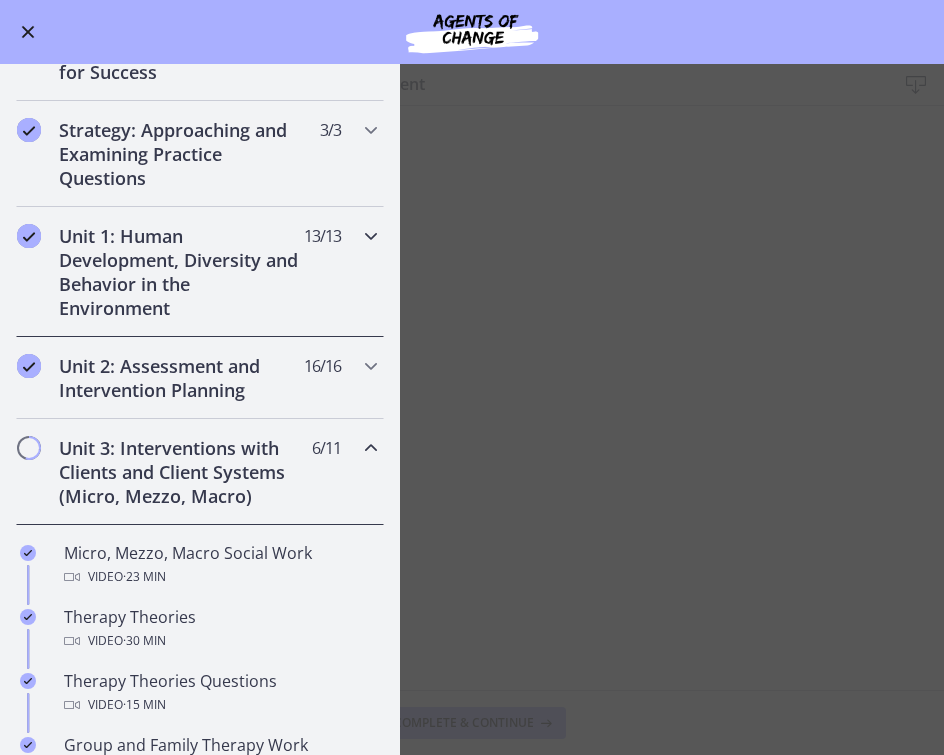 click on "Unit 1: Human Development, Diversity and Behavior in the Environment" at bounding box center (181, 272) 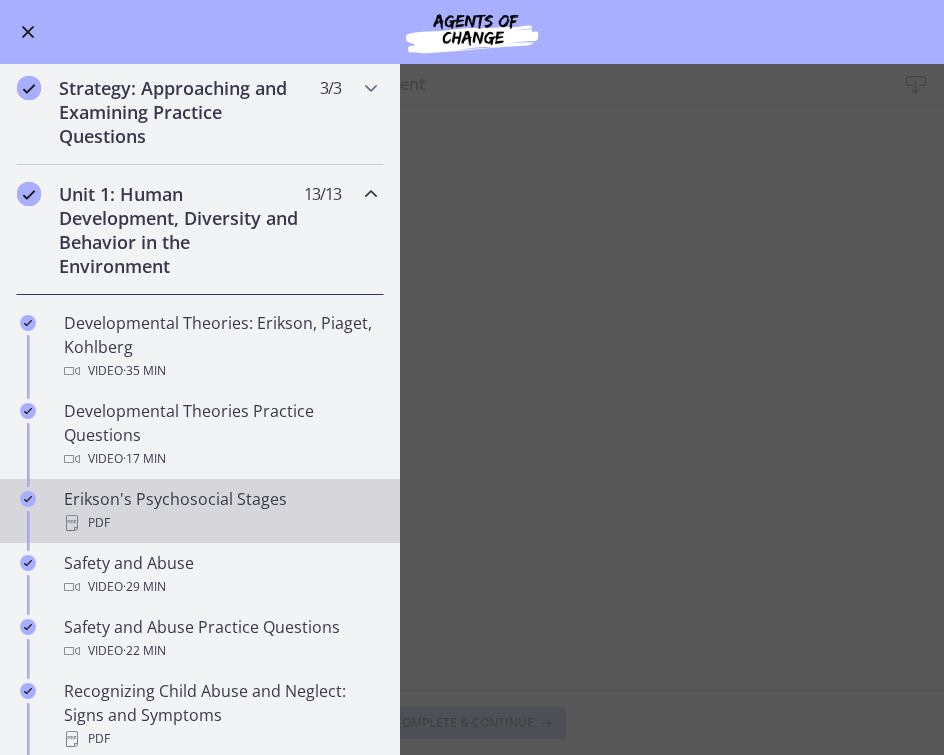 scroll, scrollTop: 331, scrollLeft: 0, axis: vertical 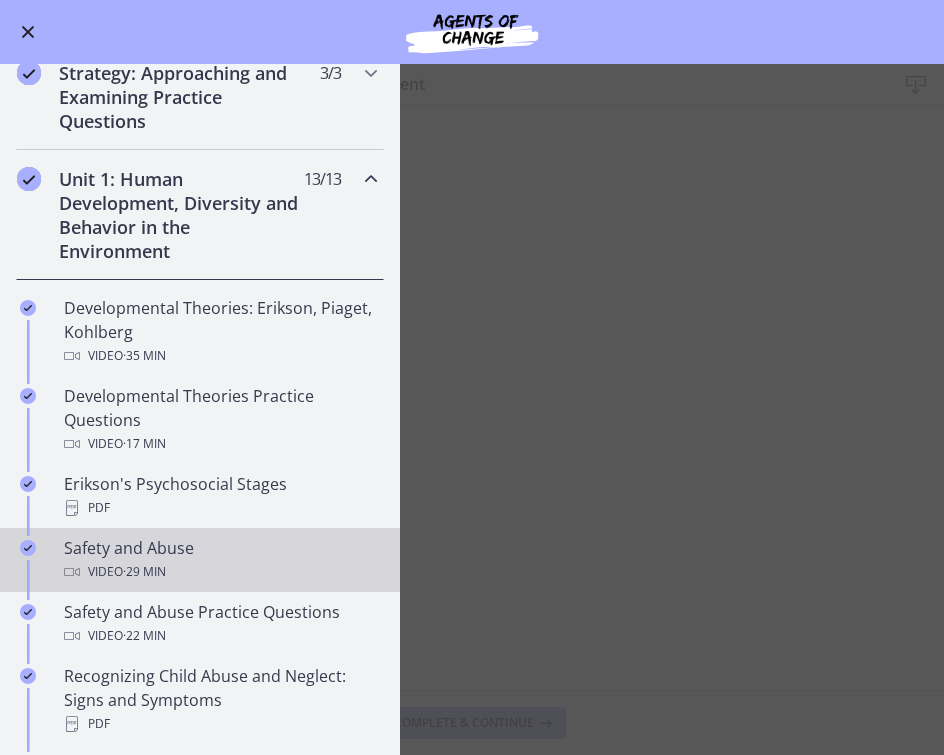 click on "Safety and Abuse
Video
·  29 min" at bounding box center [220, 560] 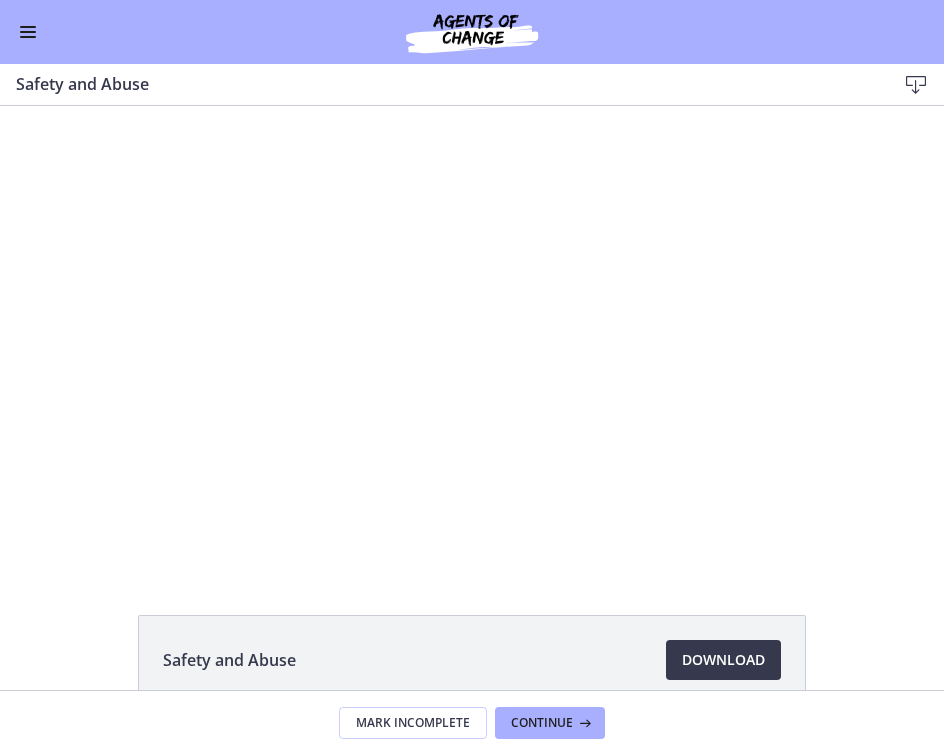 scroll, scrollTop: 0, scrollLeft: 0, axis: both 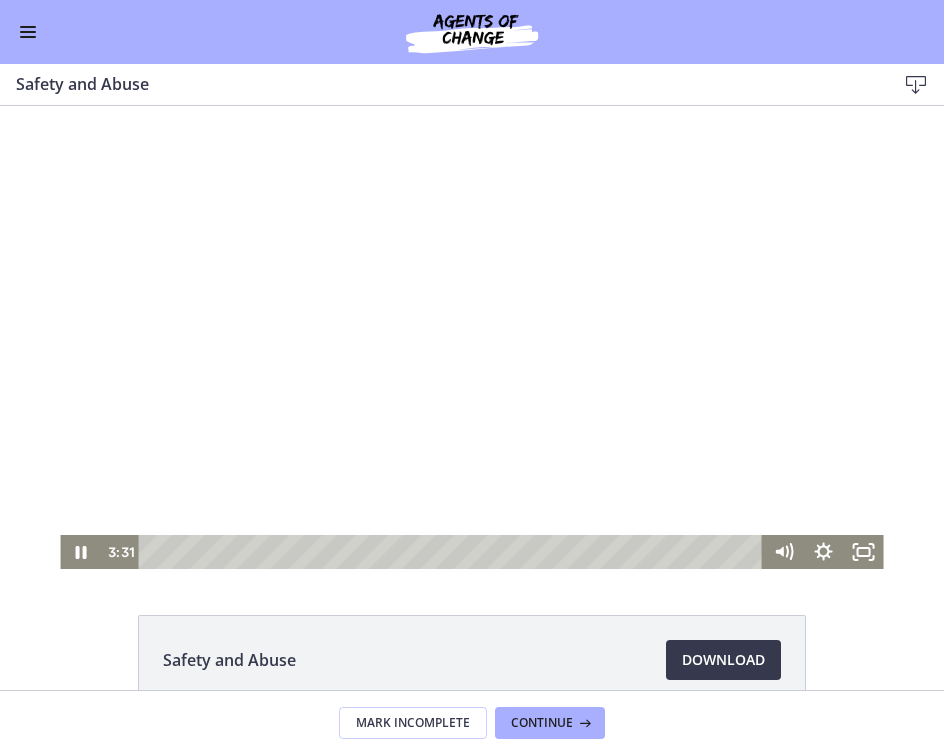 click at bounding box center (471, 337) 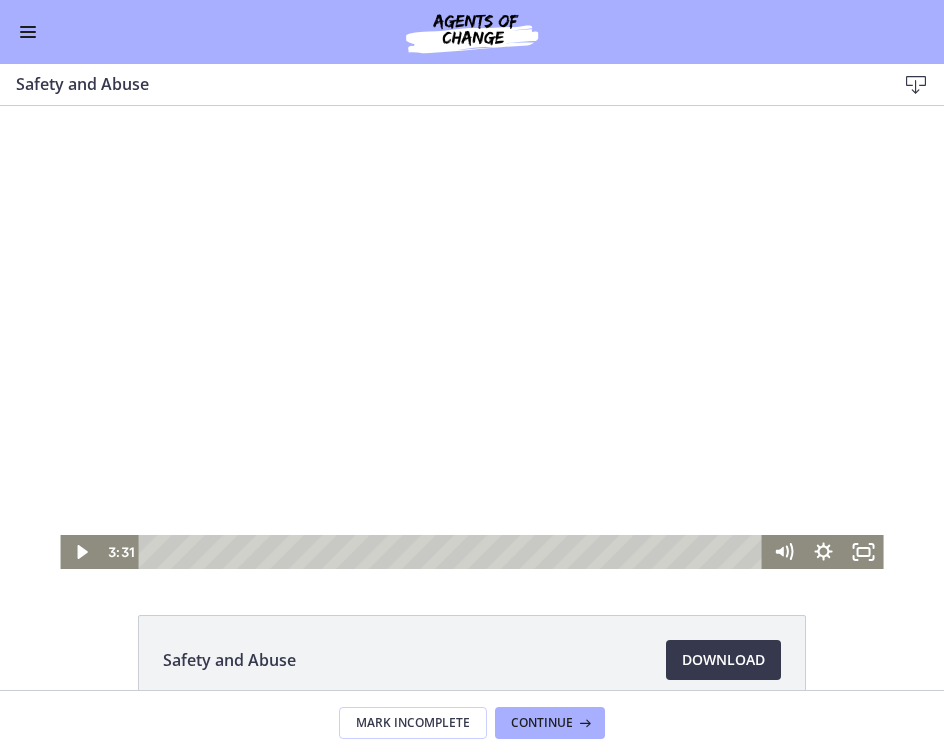 type 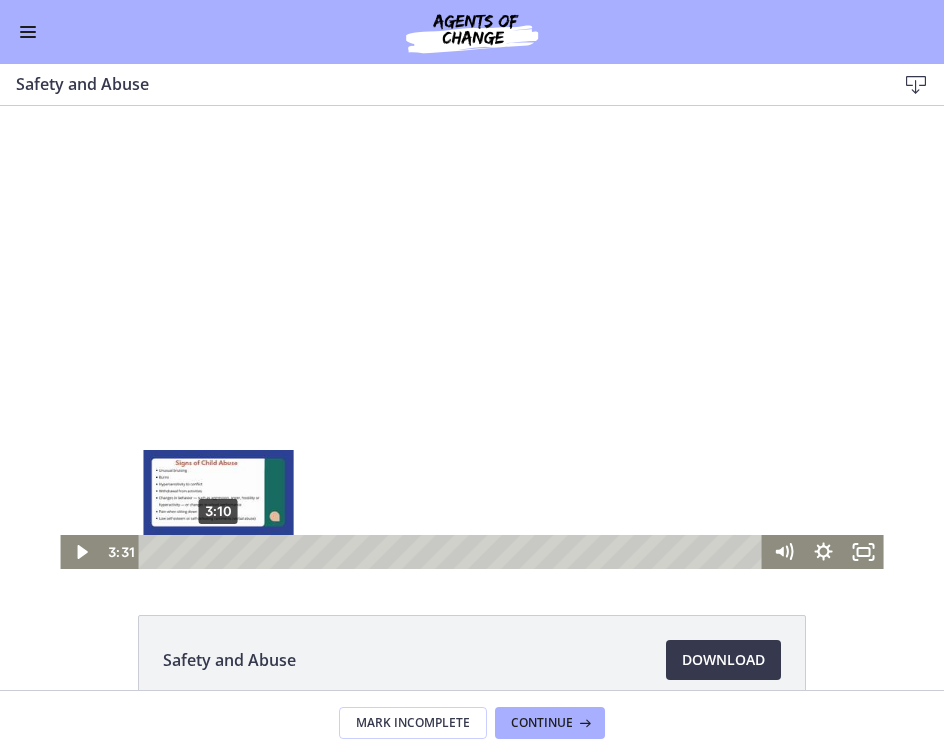 click on "3:10" at bounding box center (453, 552) 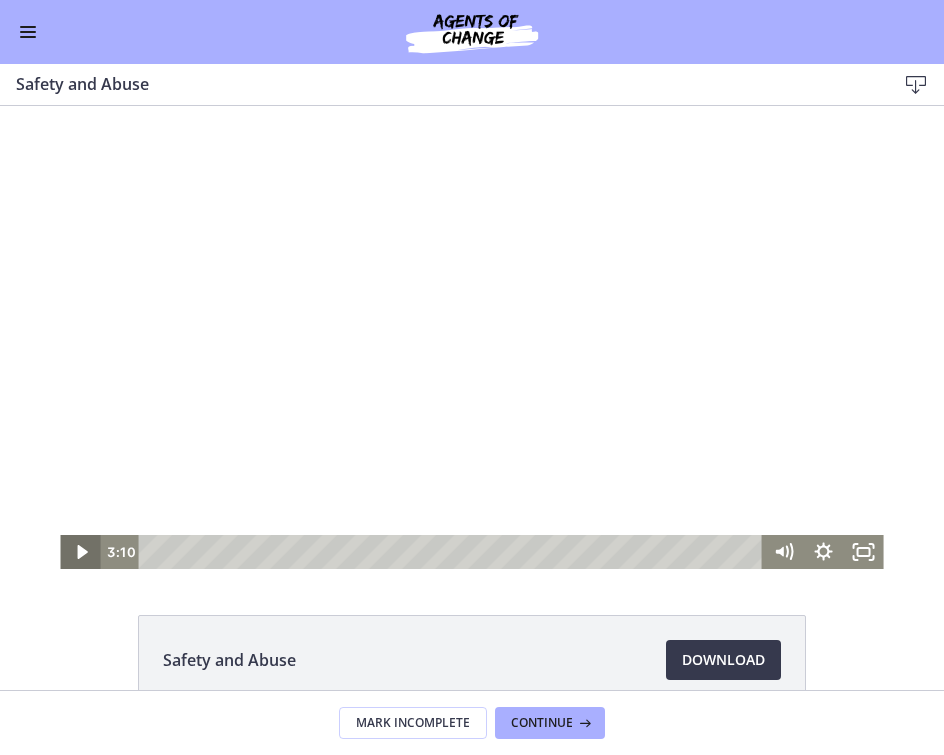 click 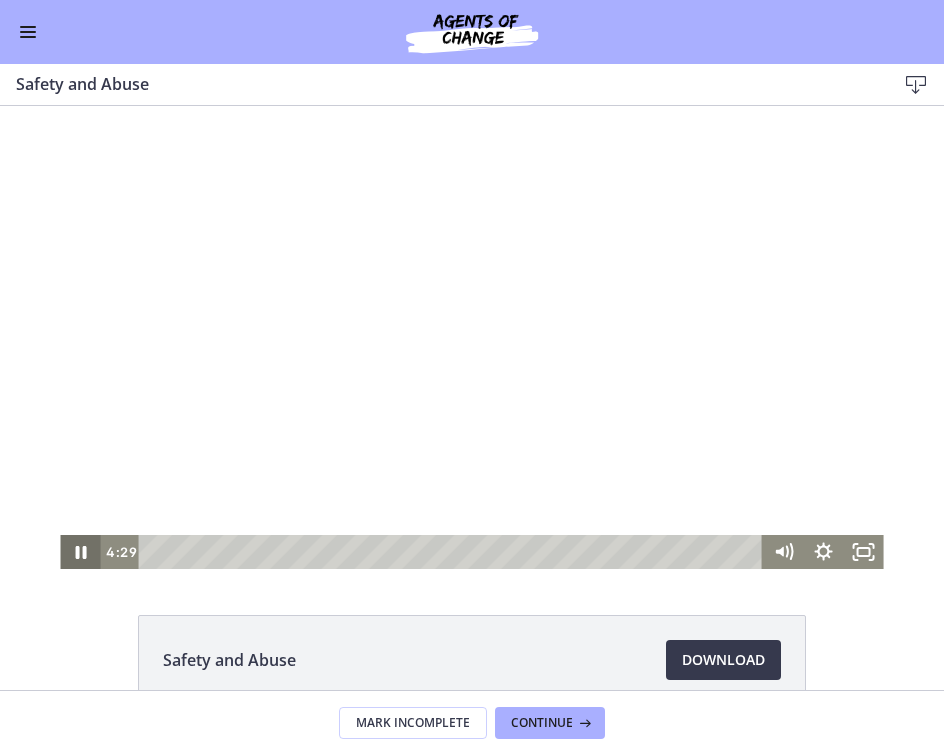 type 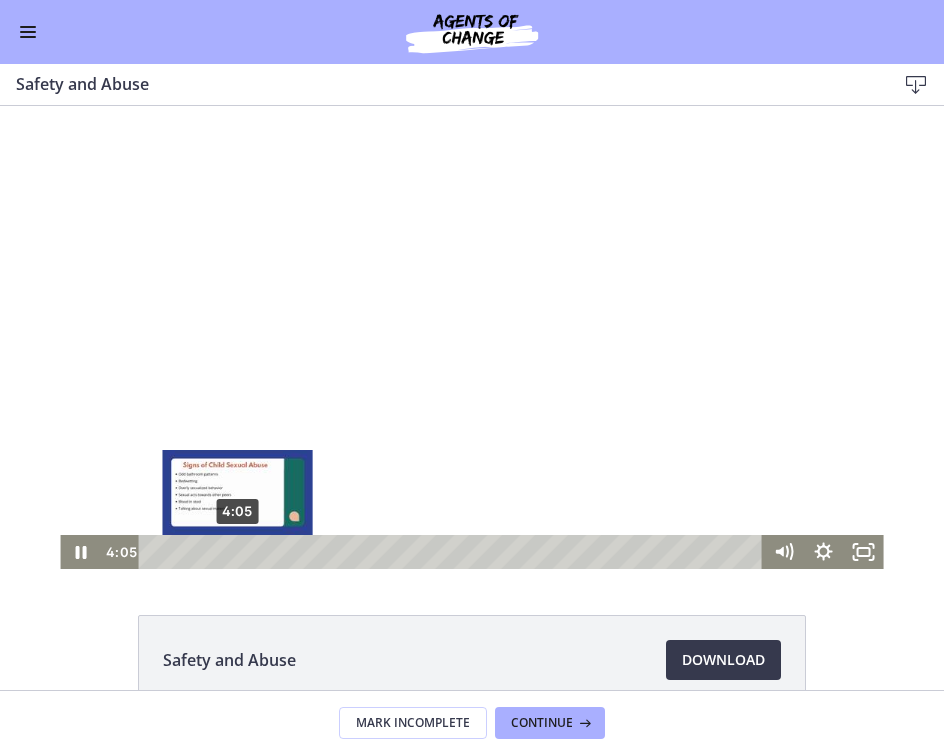 click on "4:05" at bounding box center [453, 552] 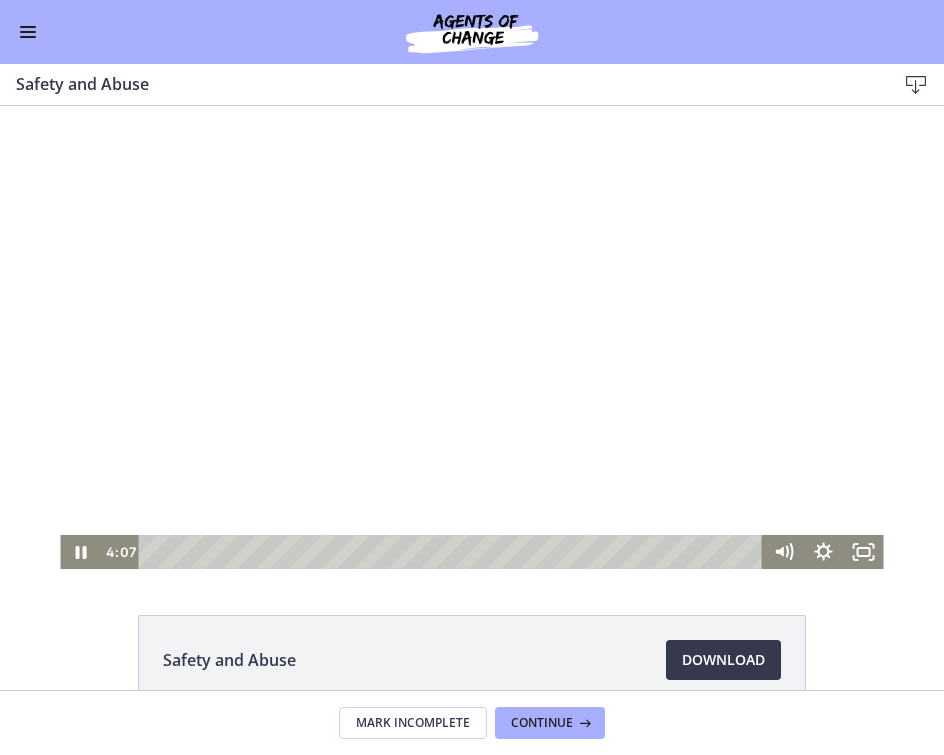 click at bounding box center [471, 337] 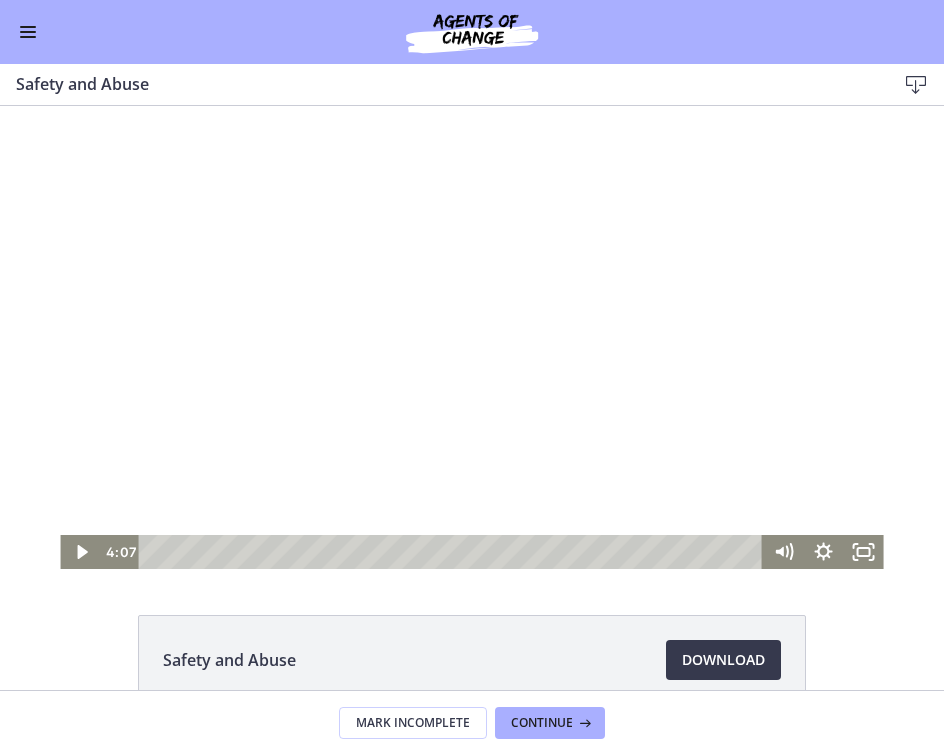 click at bounding box center [471, 337] 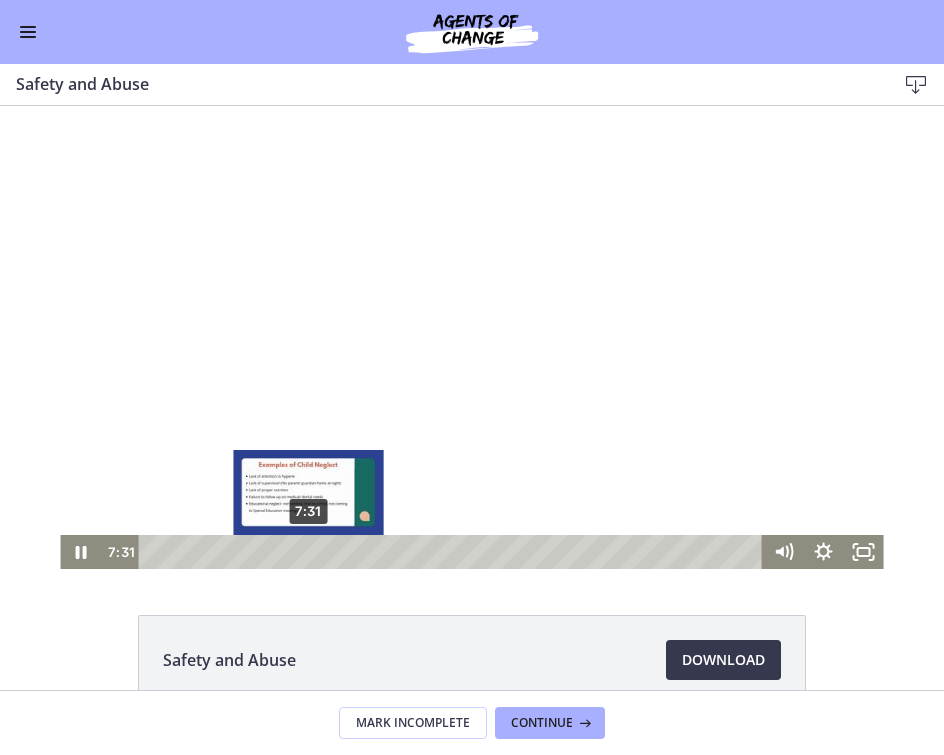click on "7:31" at bounding box center (453, 552) 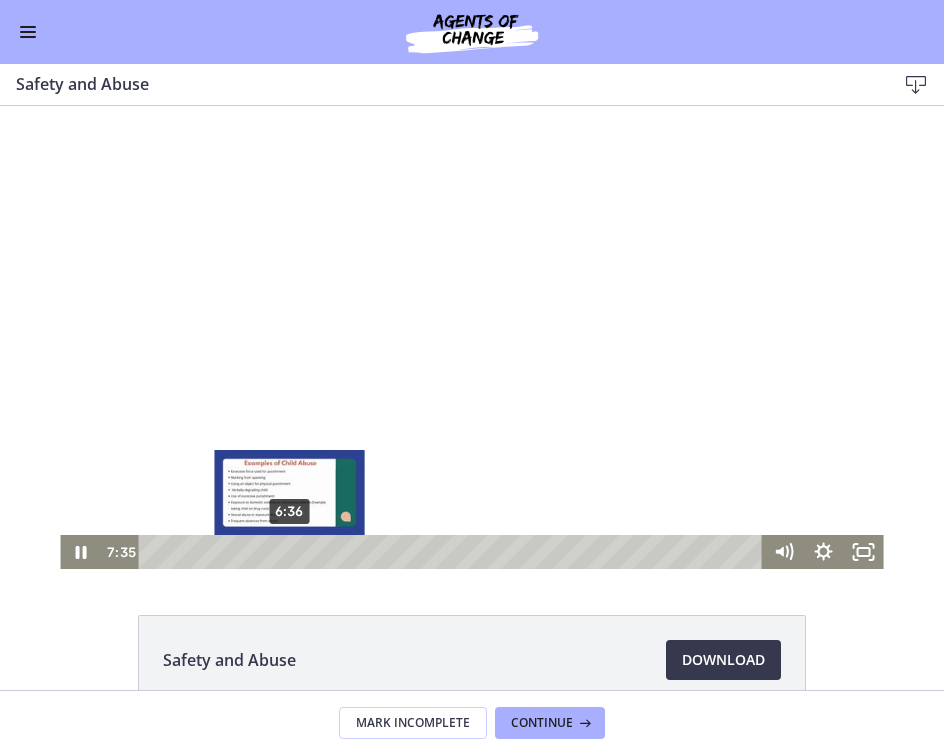 click on "6:36" at bounding box center (453, 552) 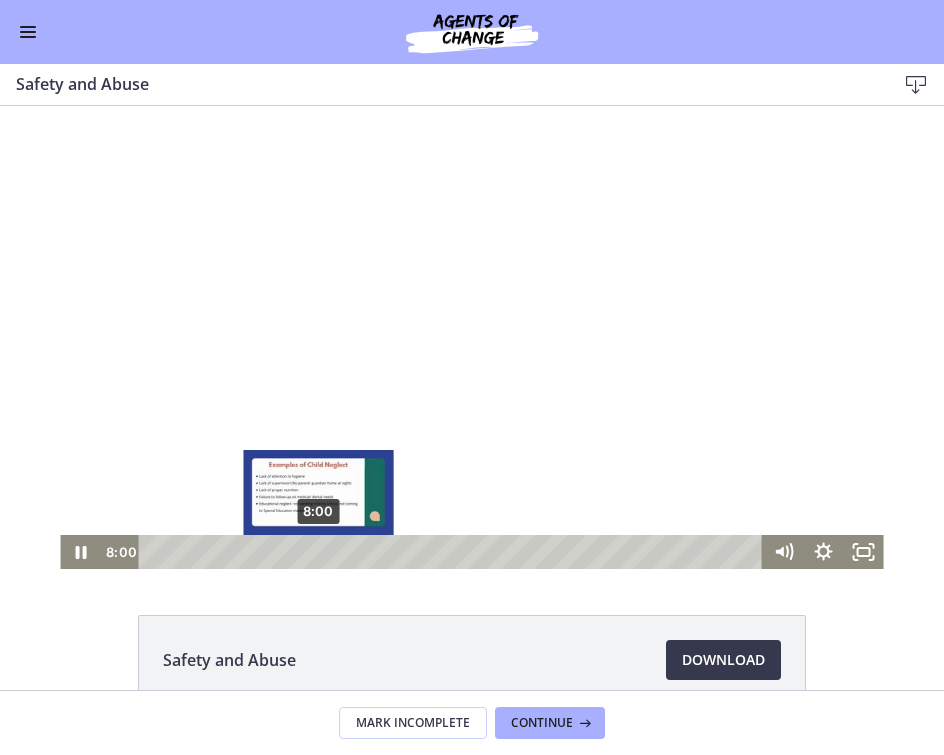 click on "8:00" at bounding box center [453, 552] 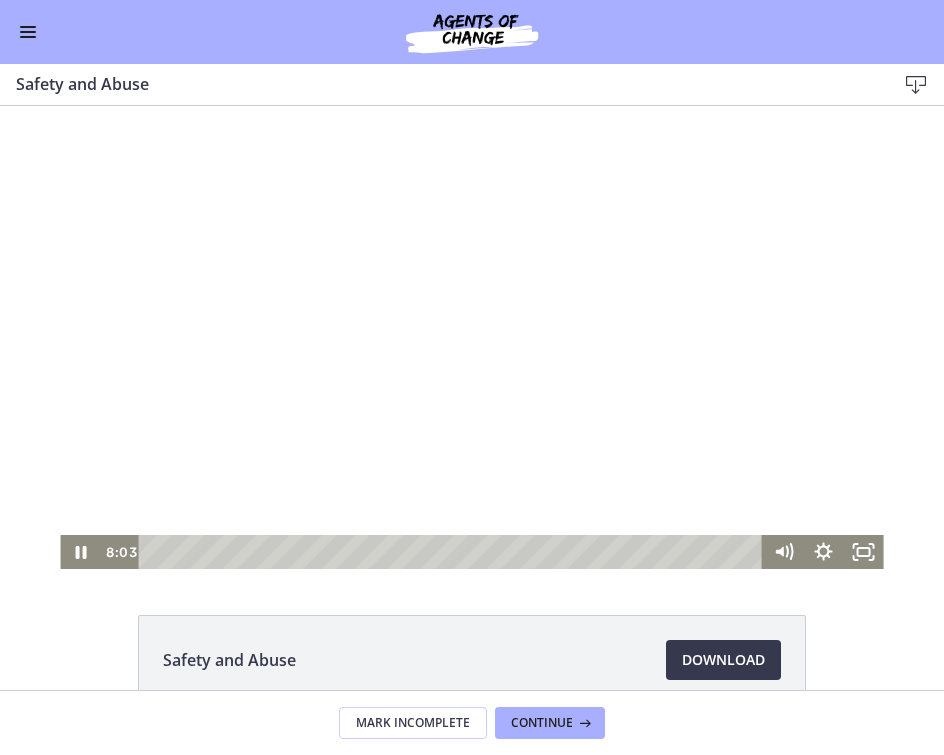 click at bounding box center (471, 337) 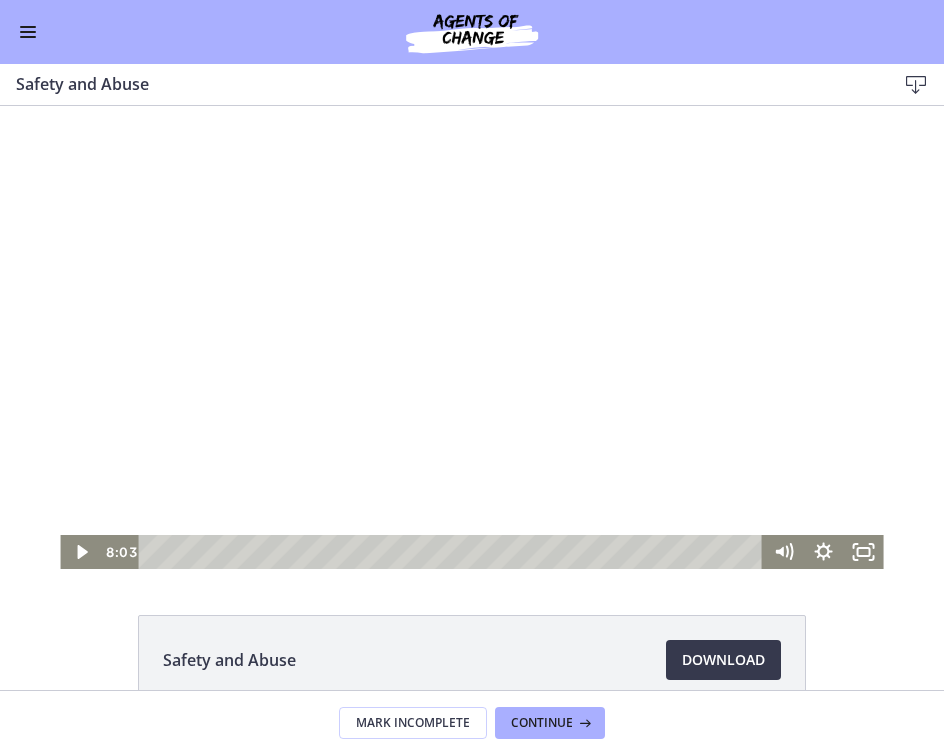 click at bounding box center (471, 337) 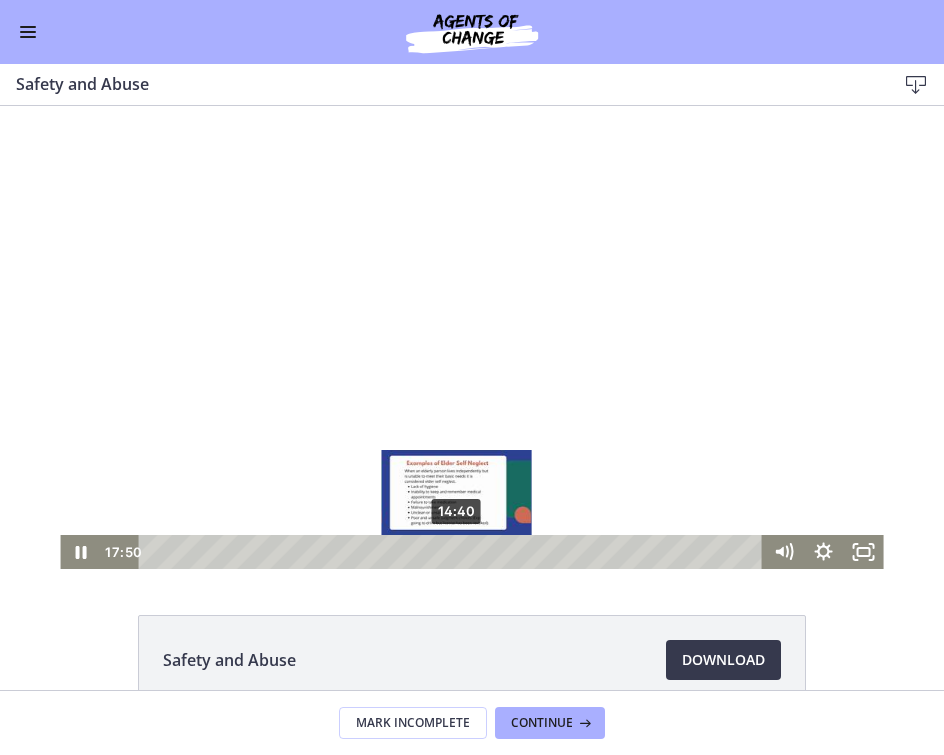click on "14:40" at bounding box center (453, 552) 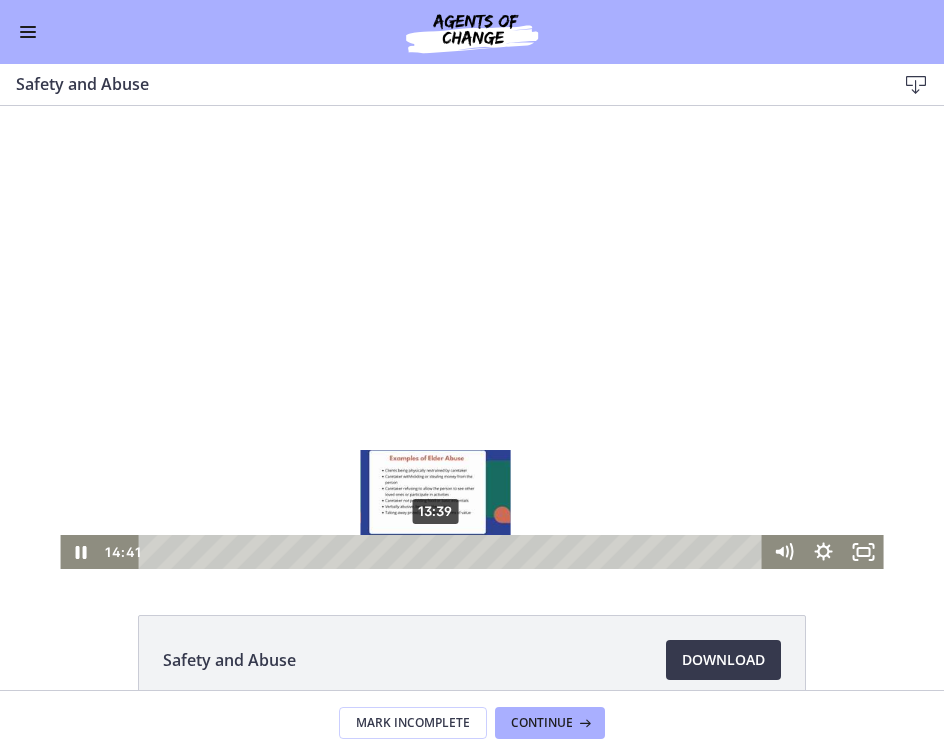 click on "13:39" at bounding box center [453, 552] 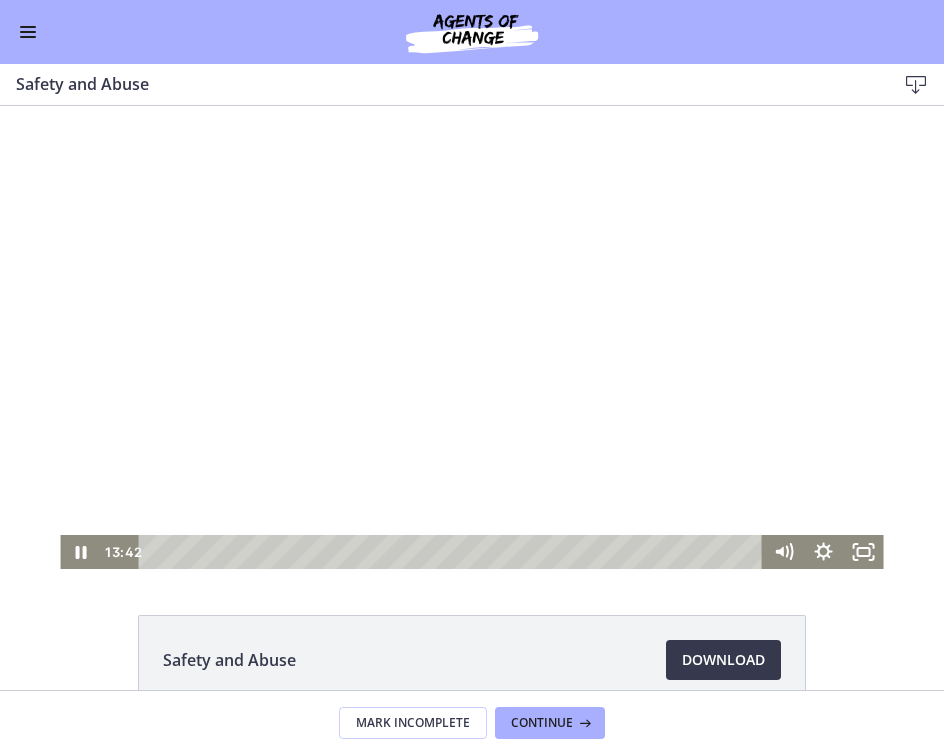 click at bounding box center (471, 337) 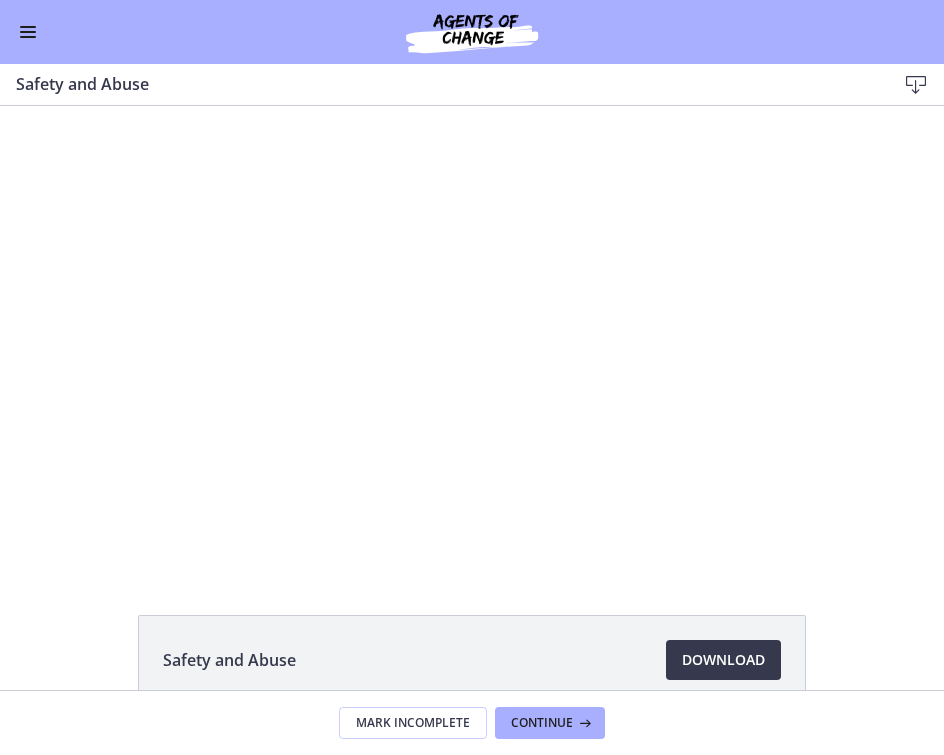 click at bounding box center [60, 106] 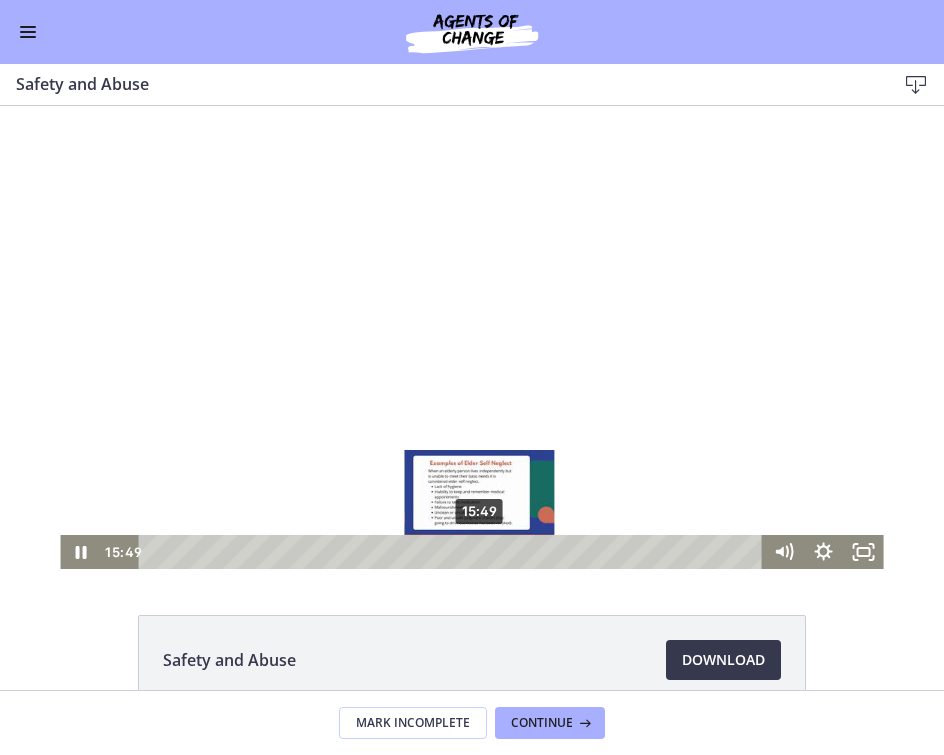 click on "15:49" at bounding box center (453, 552) 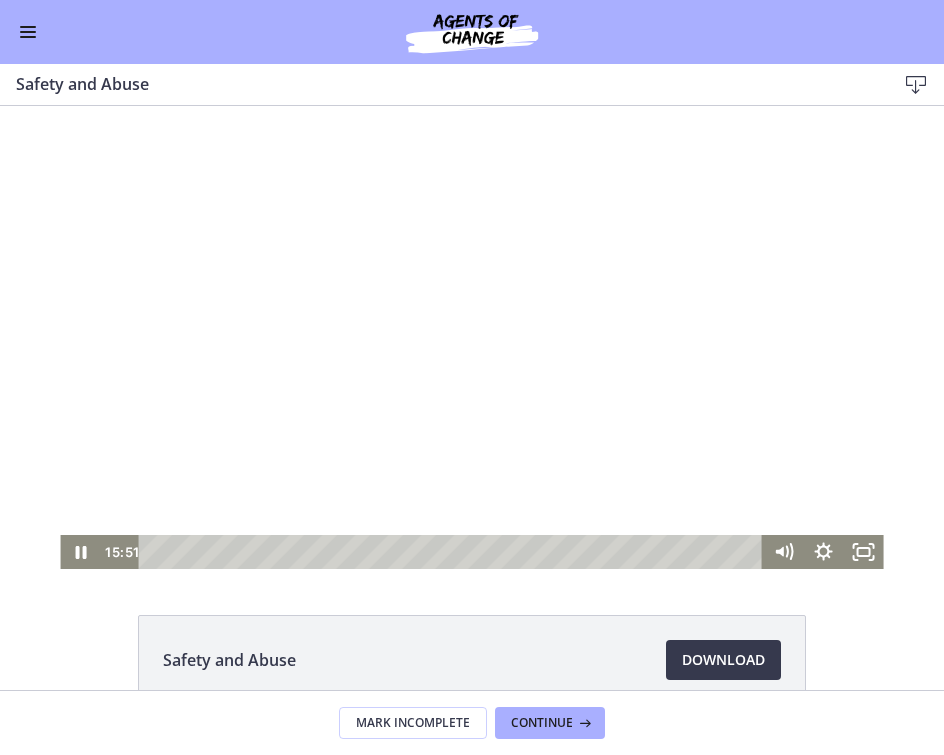 click at bounding box center (471, 337) 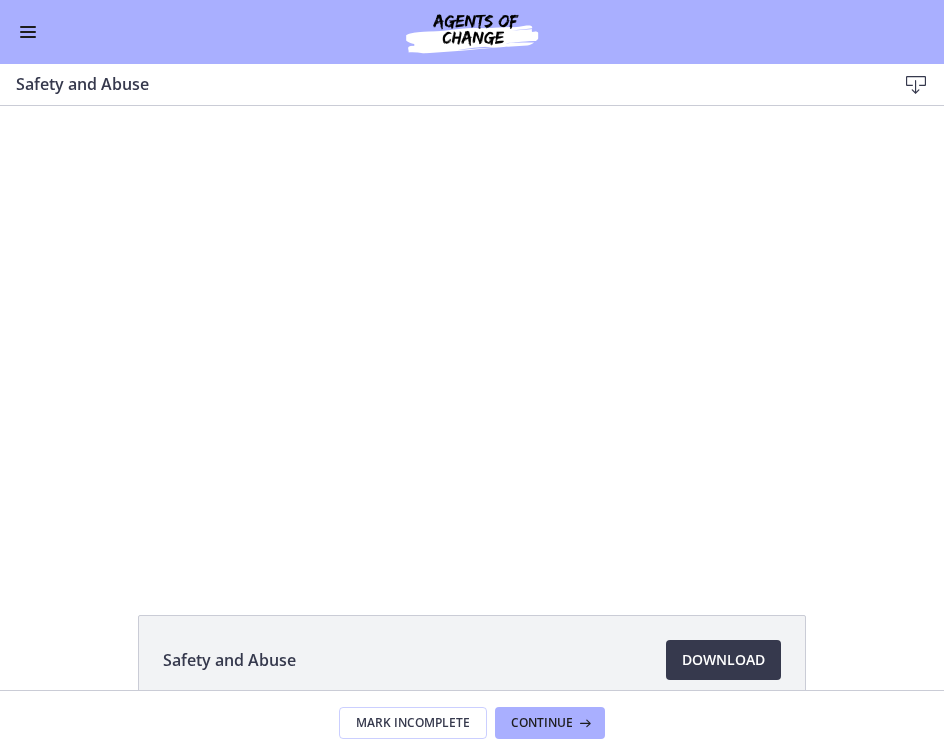 click at bounding box center [60, 106] 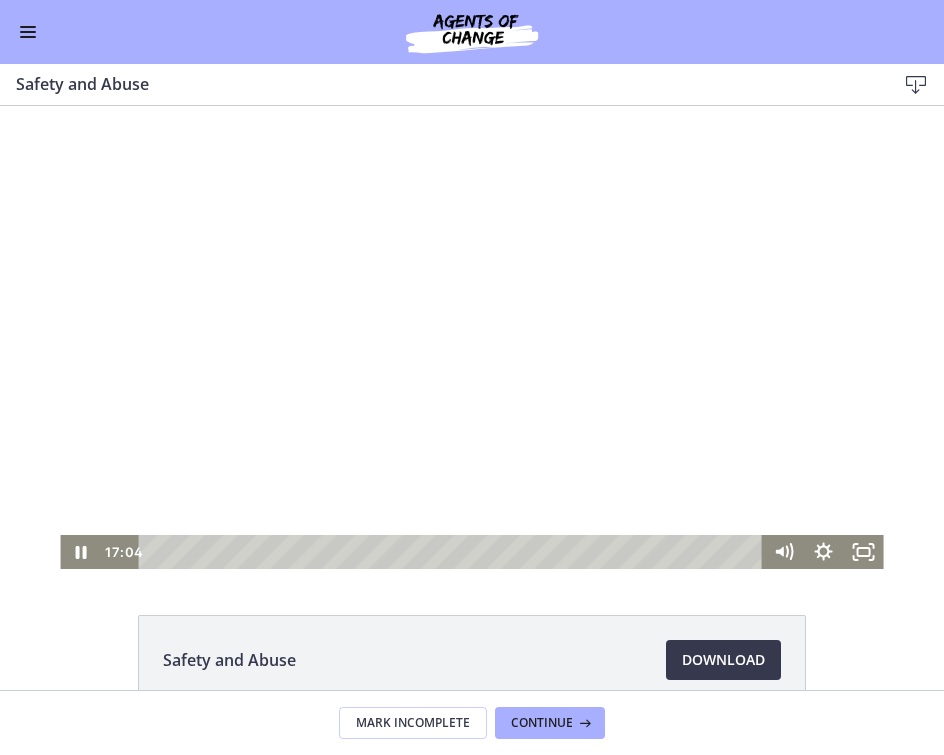 click at bounding box center [60, 106] 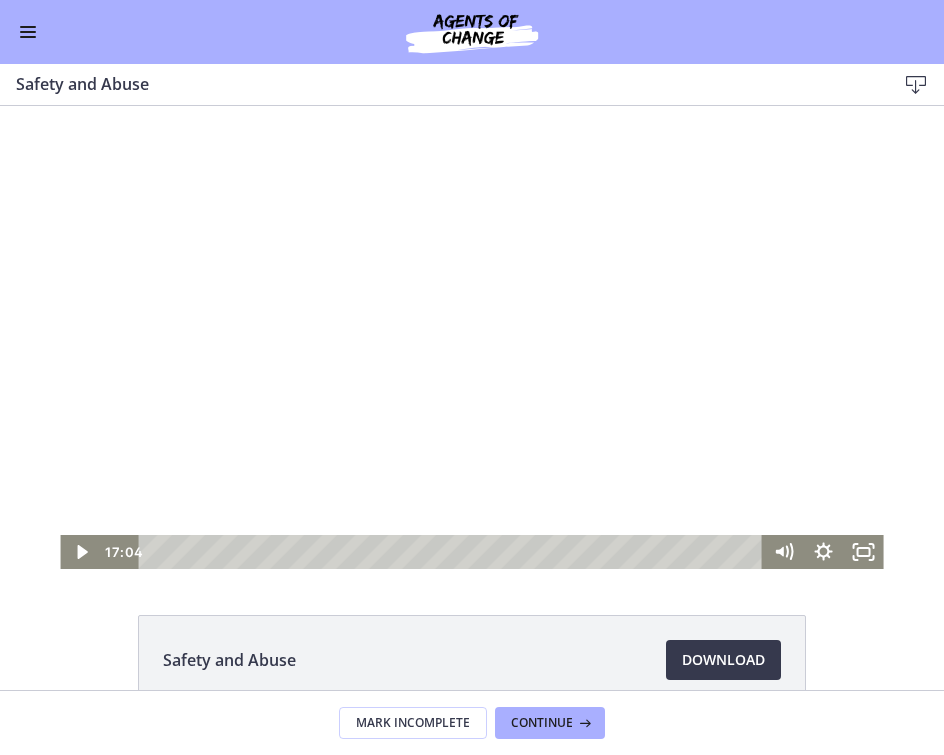 click at bounding box center (60, 106) 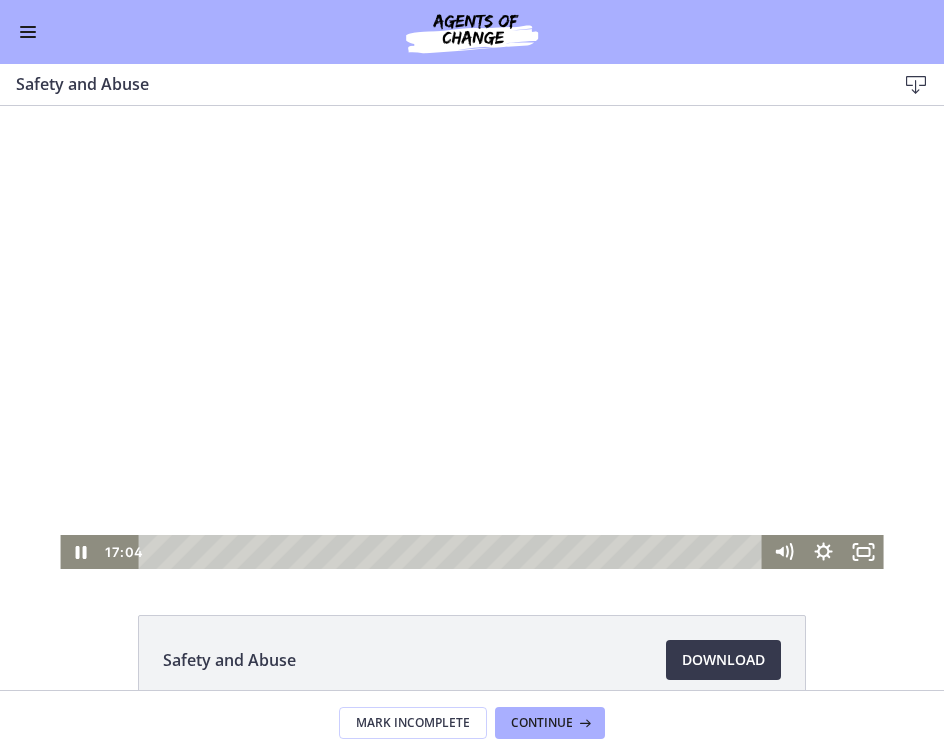 click at bounding box center (60, 106) 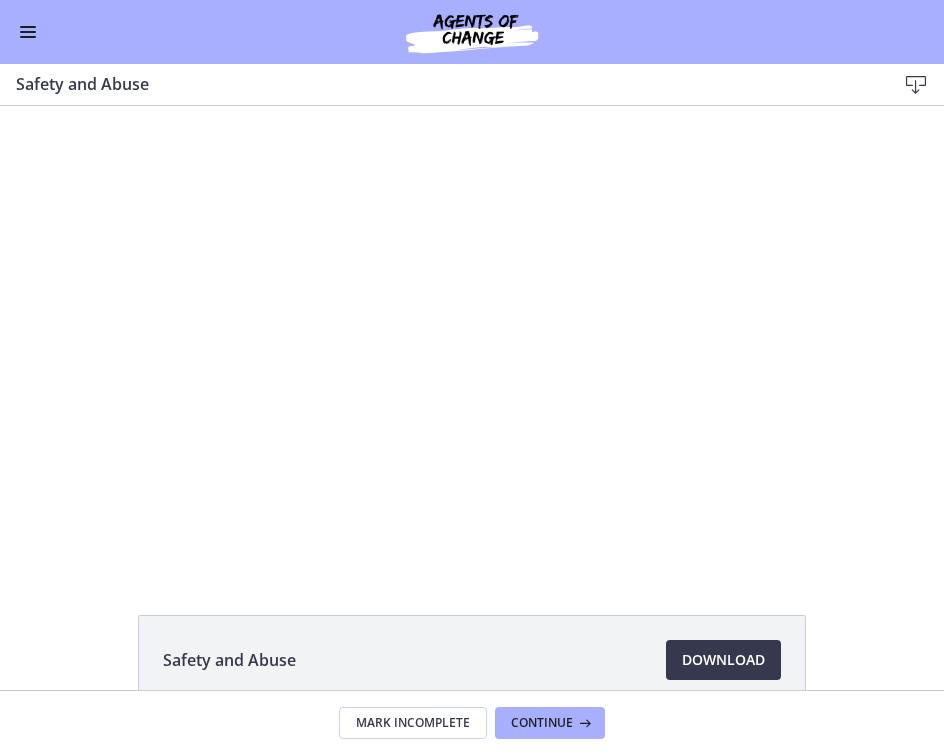 click at bounding box center [60, 106] 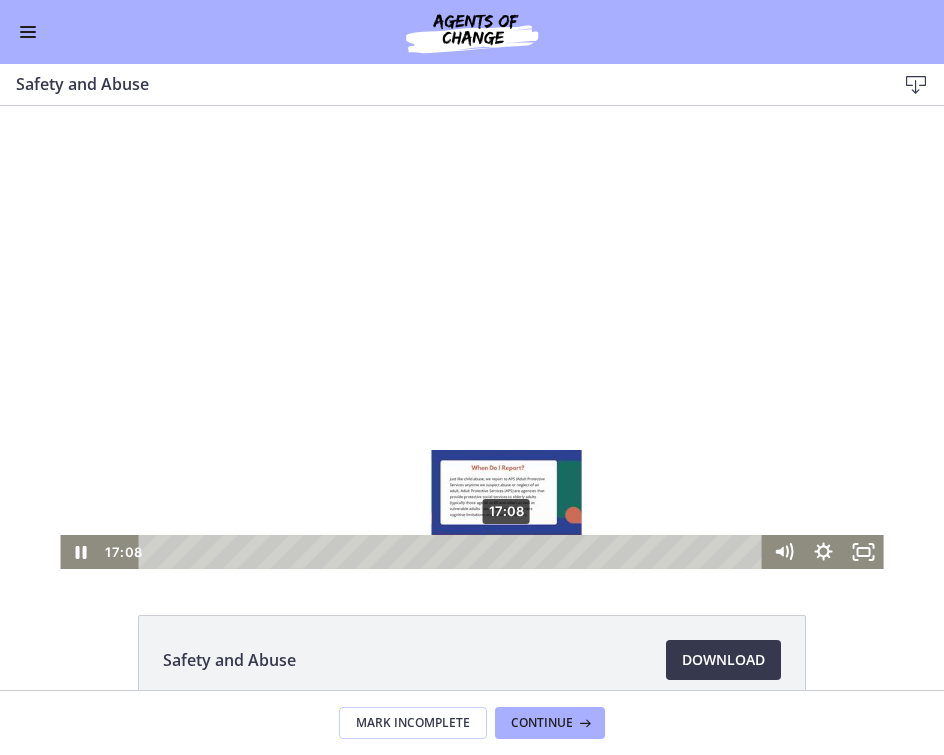 click on "17:08" at bounding box center [453, 552] 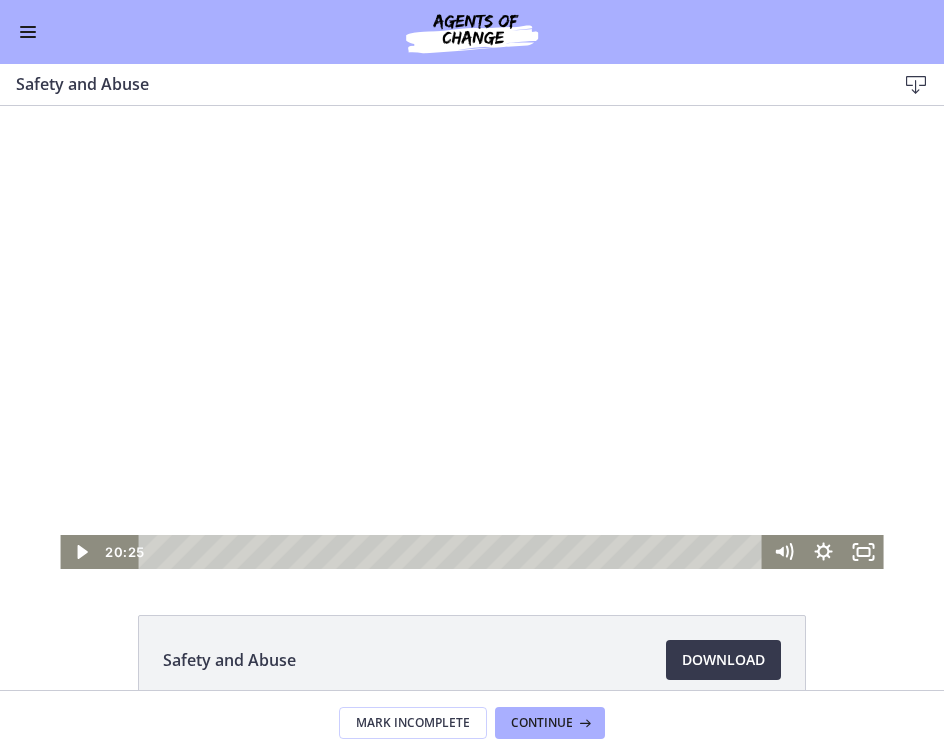 click at bounding box center (471, 337) 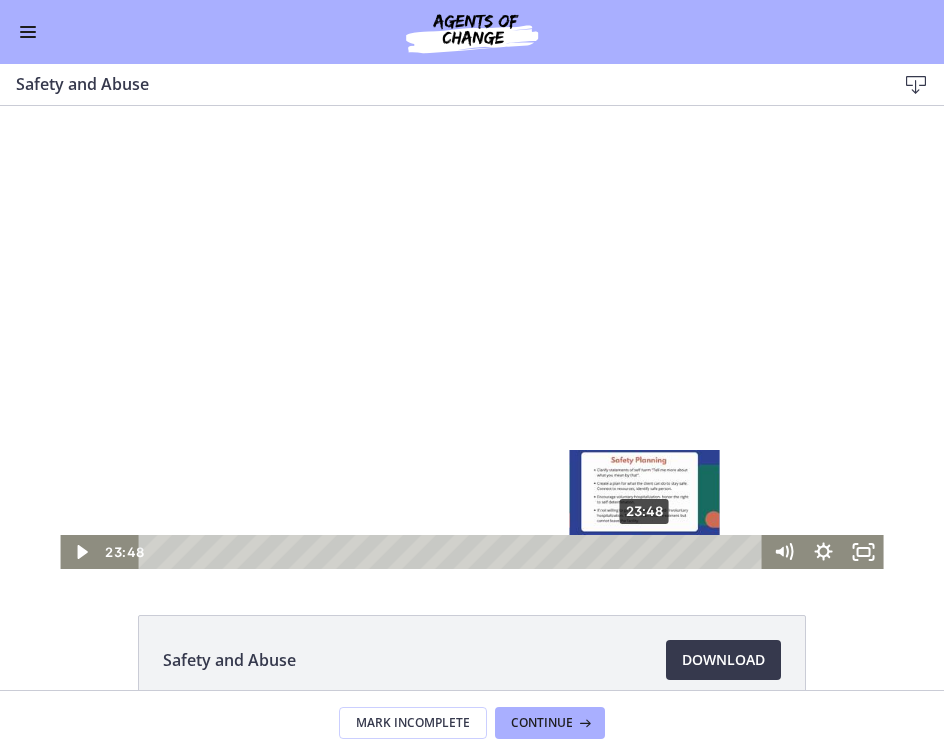 click on "23:48" at bounding box center (453, 552) 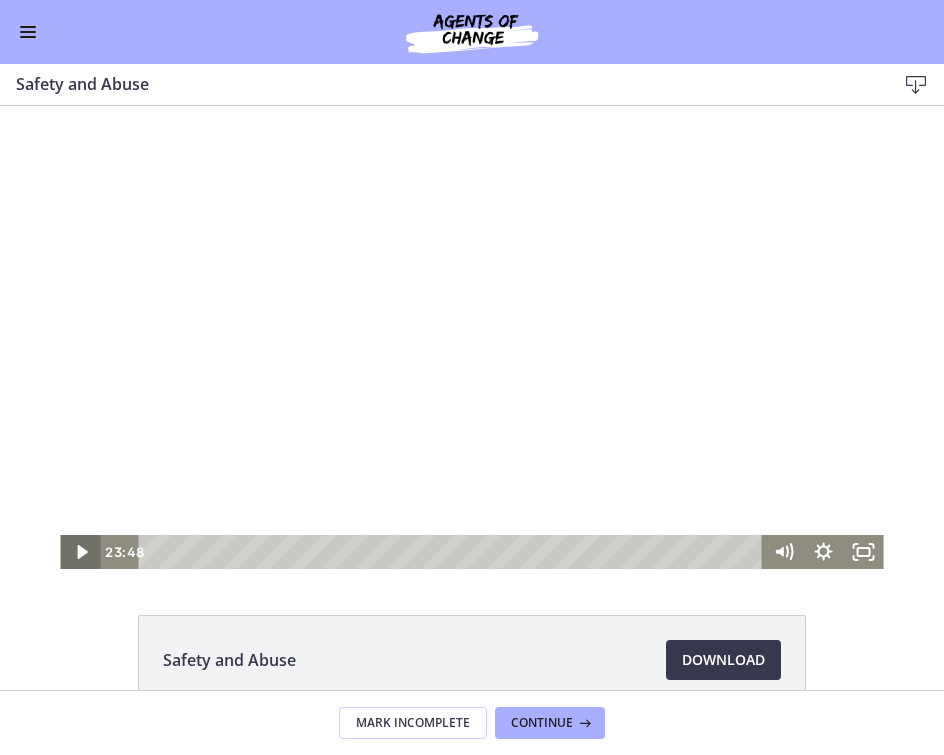 click 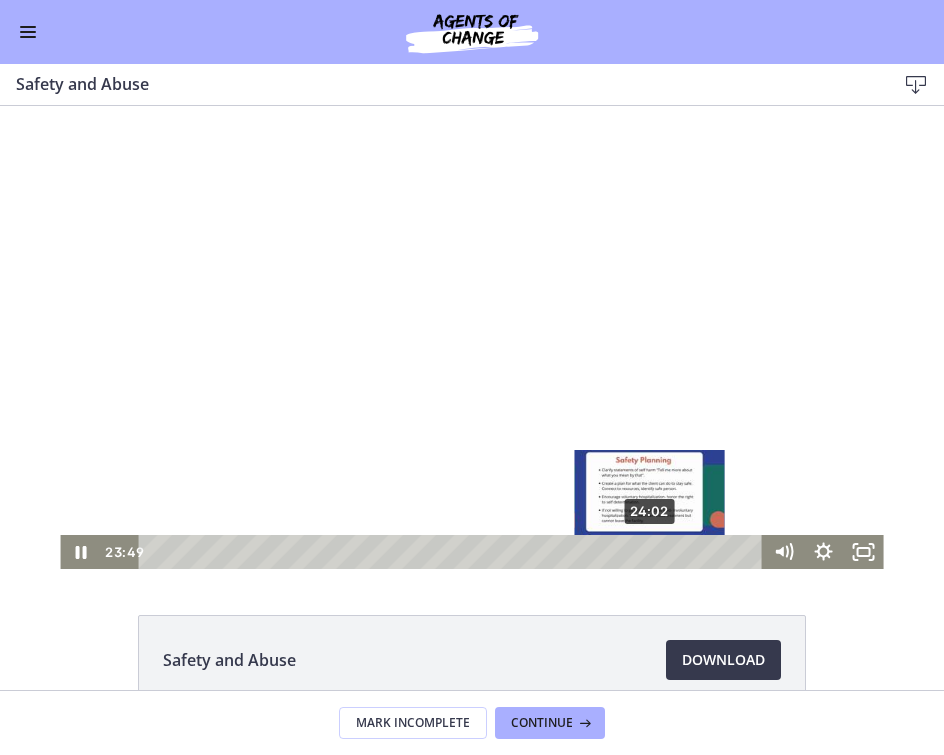 click on "24:02" at bounding box center [453, 552] 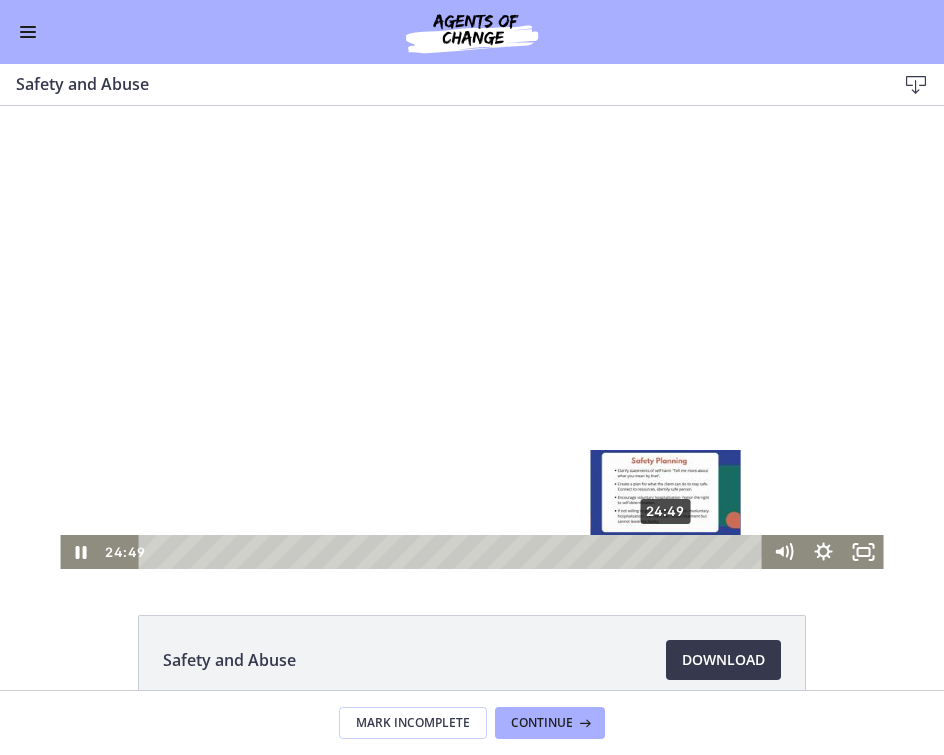 click on "24:49" at bounding box center (453, 552) 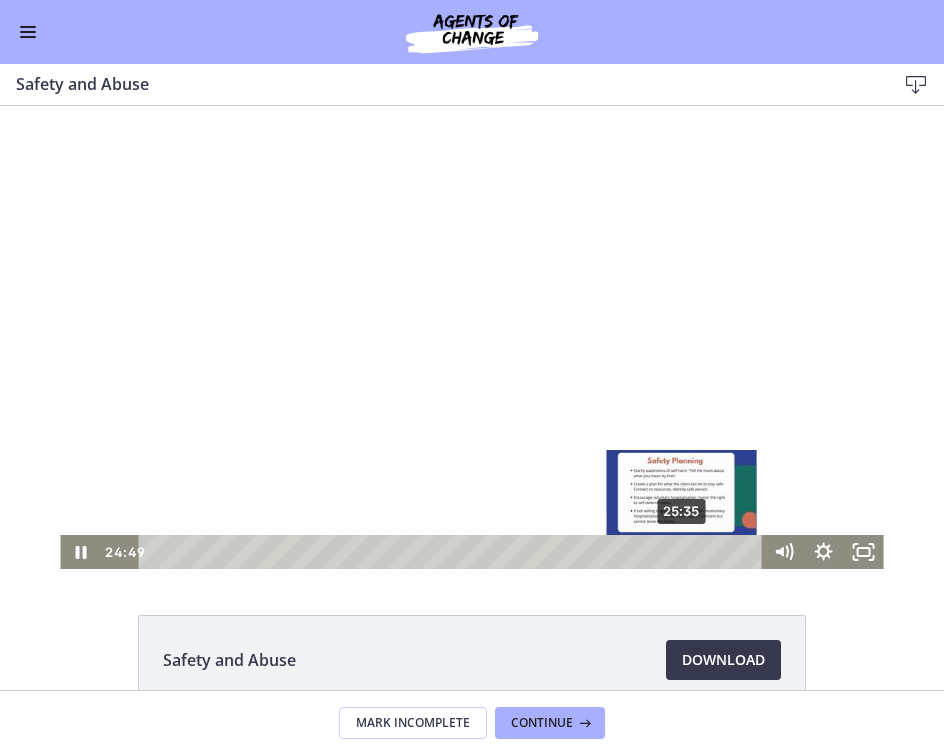 click on "25:35" at bounding box center [453, 552] 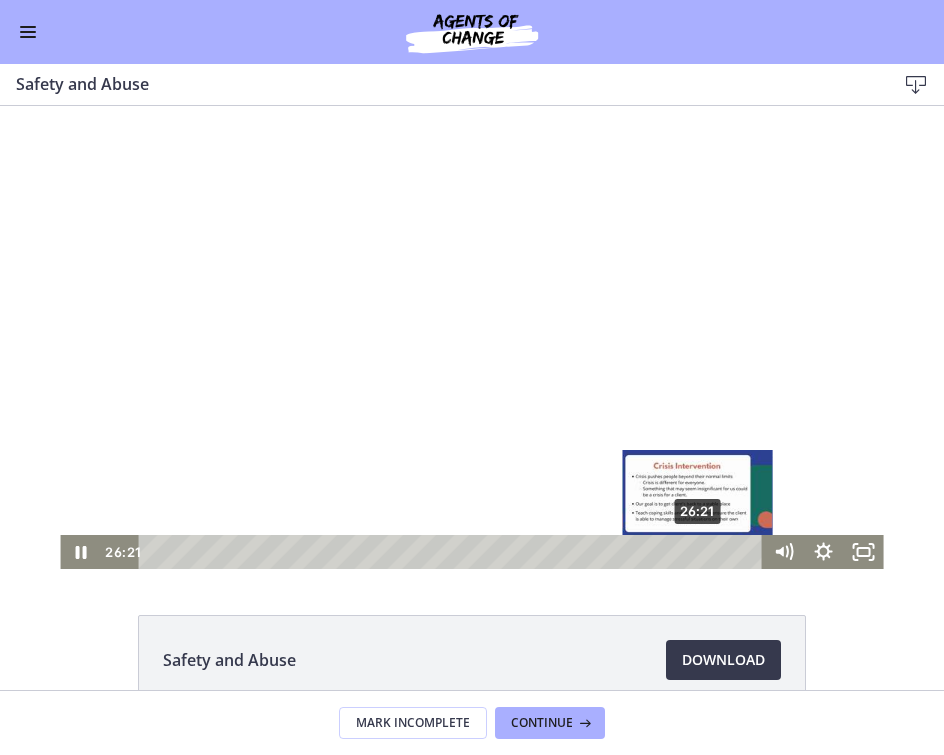 click on "26:21" at bounding box center [453, 552] 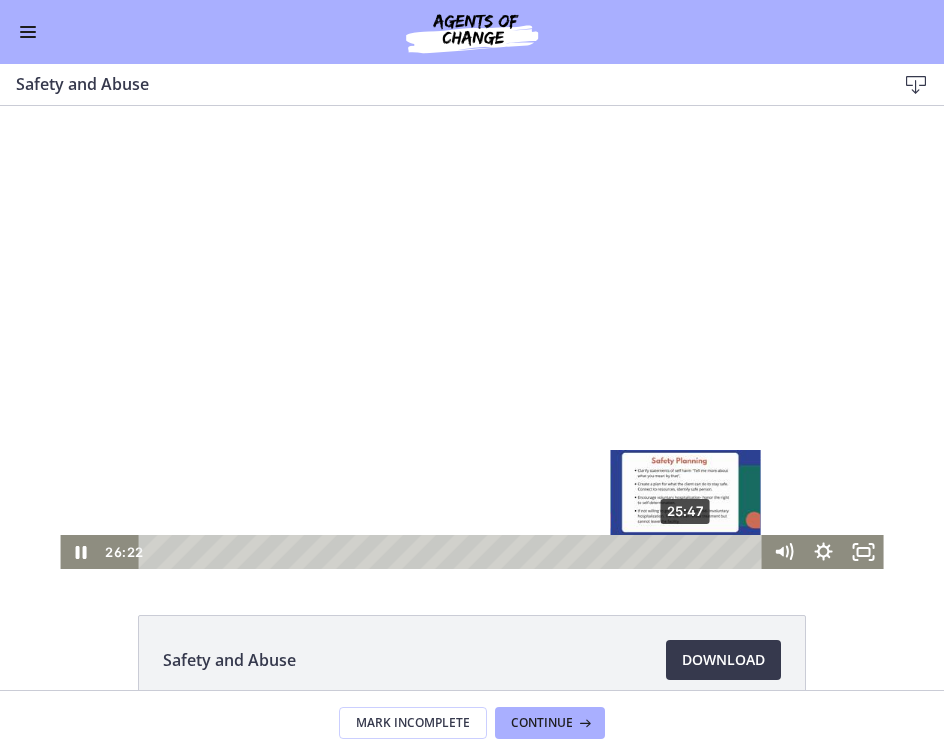 click on "25:47" at bounding box center [453, 552] 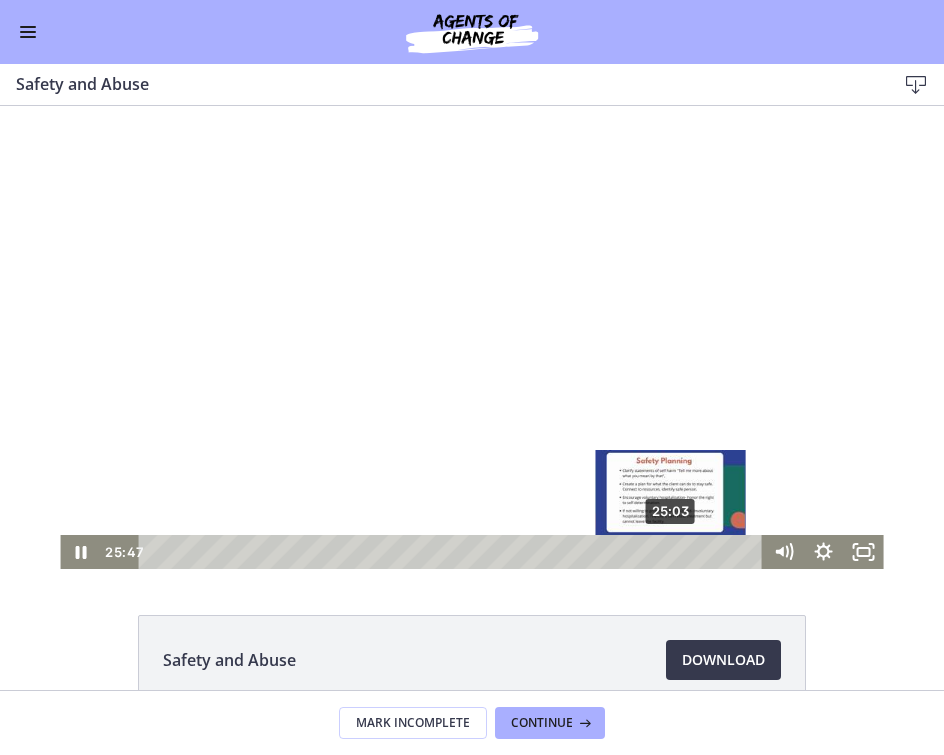 click on "25:03" at bounding box center [453, 552] 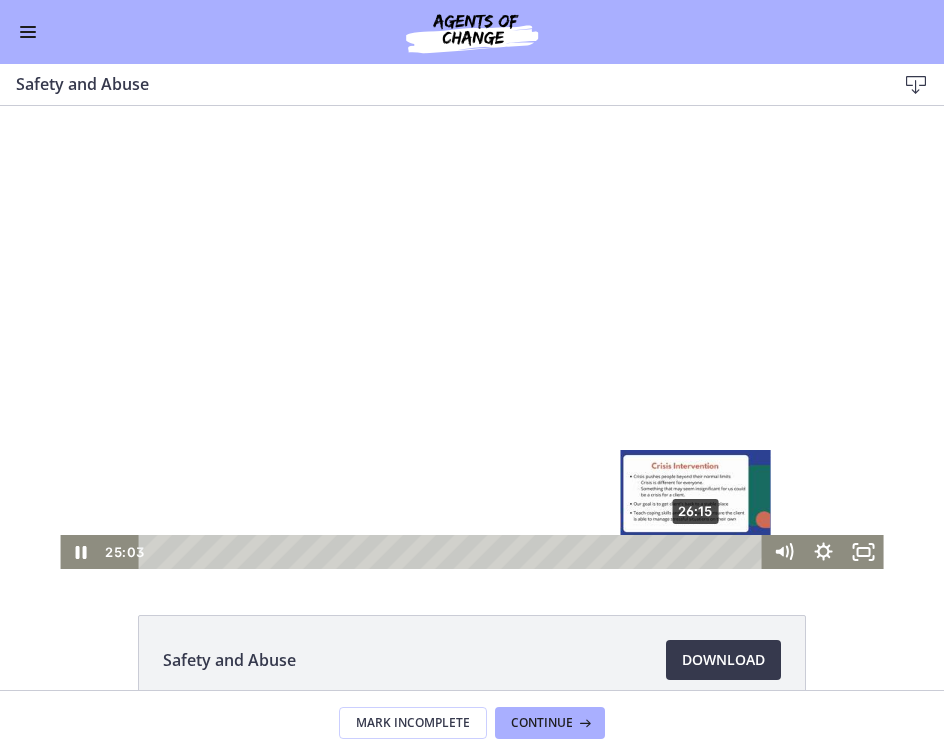 click on "26:15" at bounding box center (453, 552) 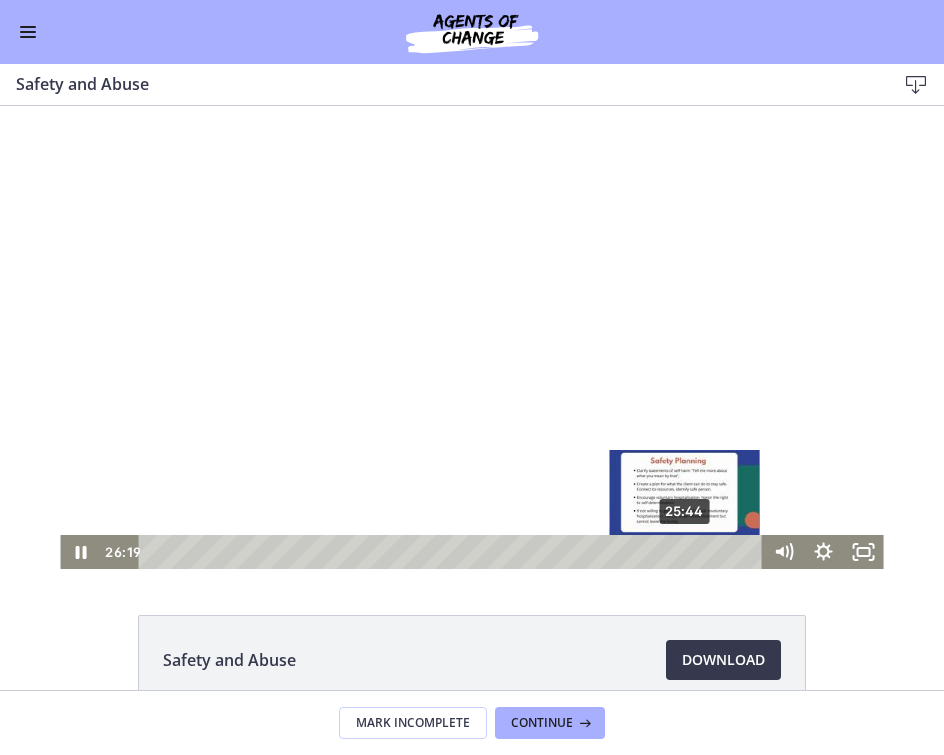 click on "25:44" at bounding box center (453, 552) 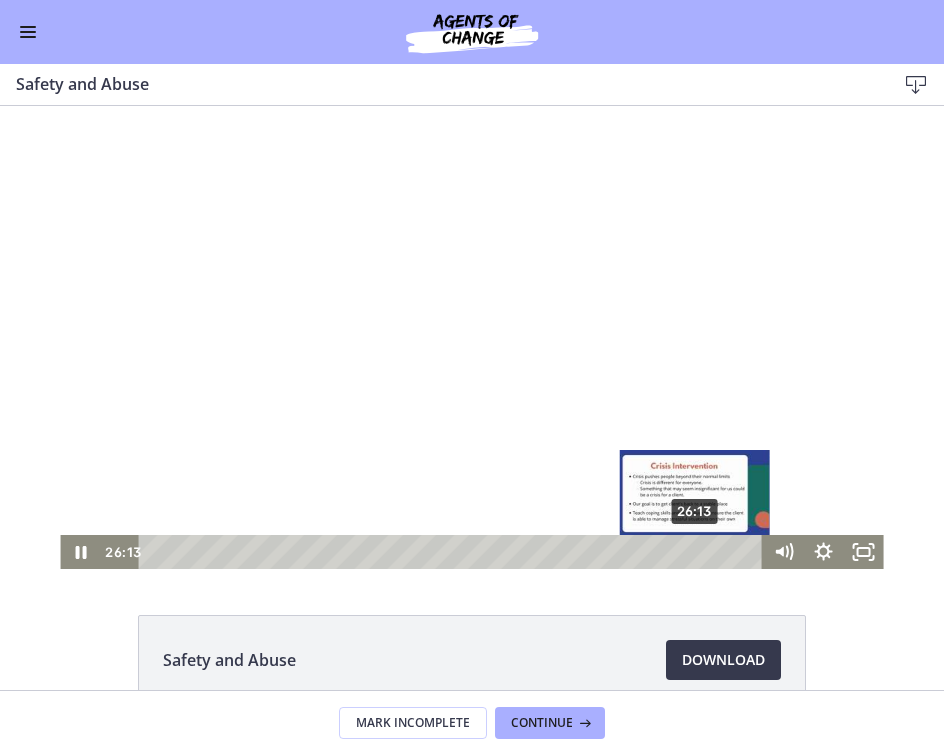click on "26:13" at bounding box center (453, 552) 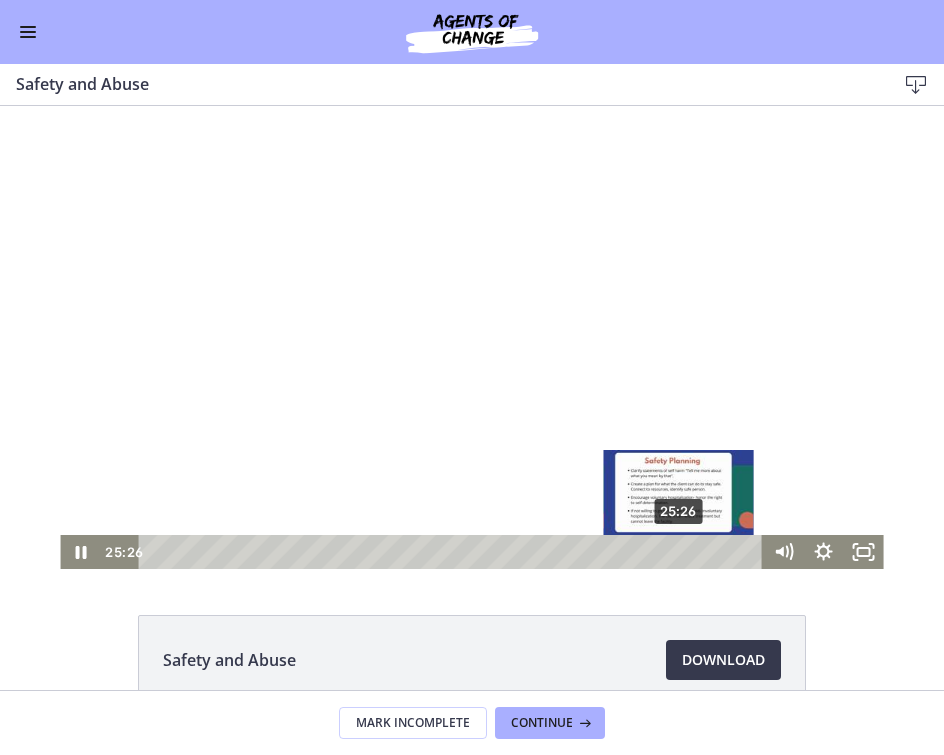 click on "25:26" at bounding box center (453, 552) 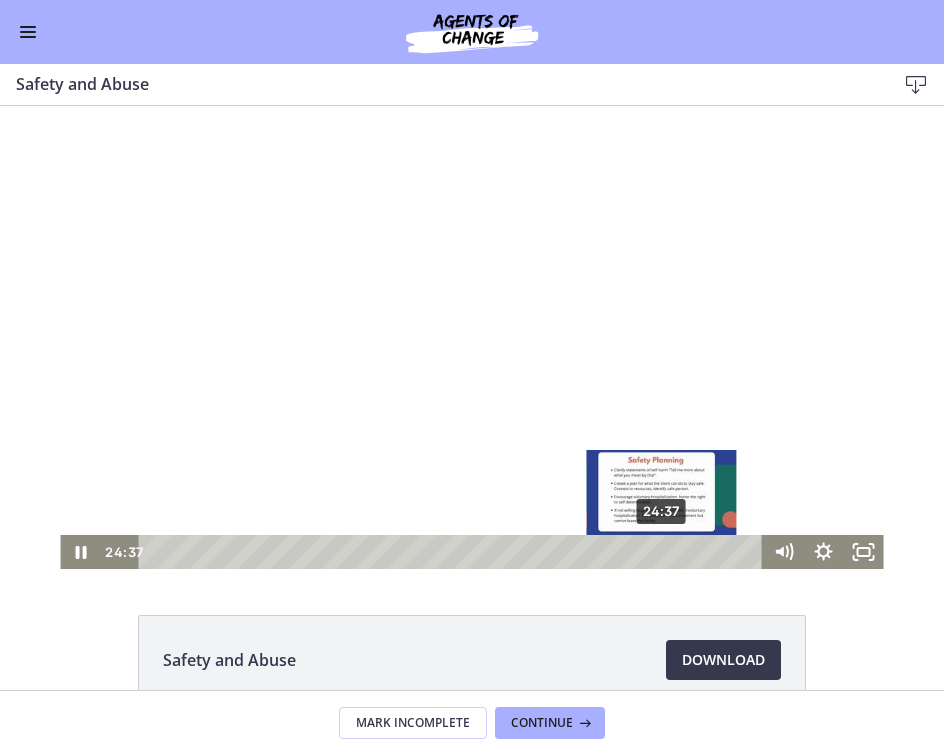 click on "24:37" at bounding box center [453, 552] 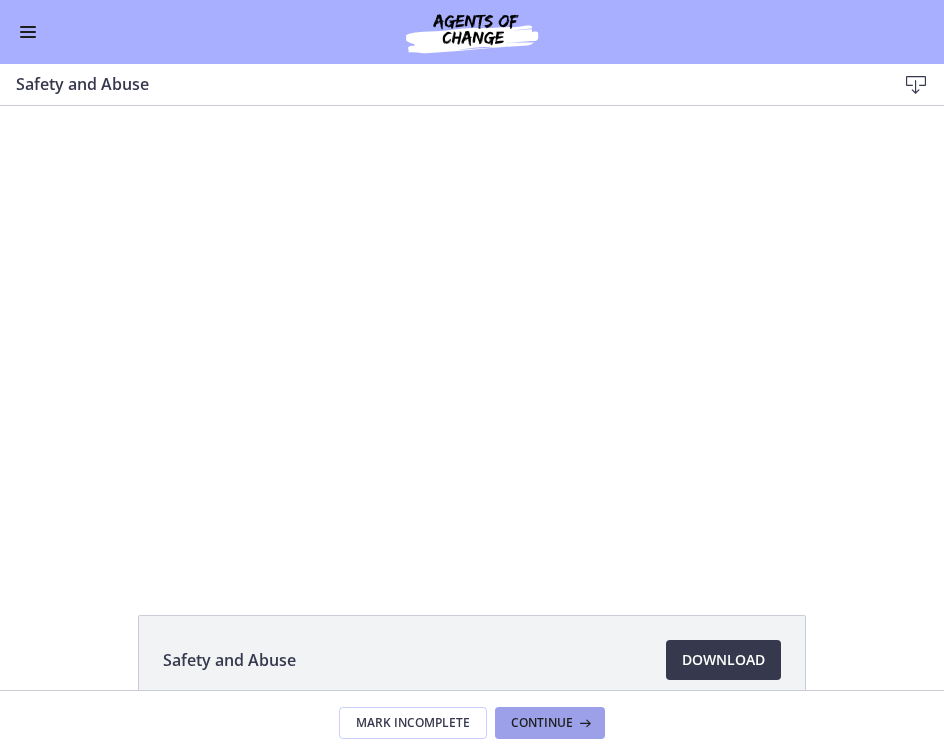 click on "Continue" at bounding box center [550, 723] 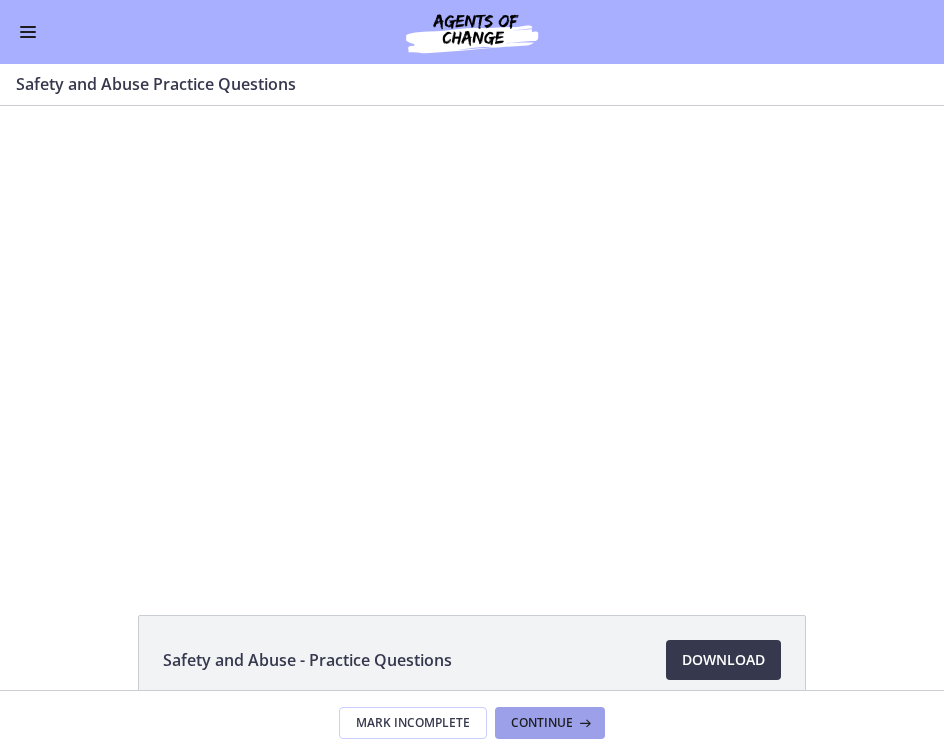 scroll, scrollTop: 0, scrollLeft: 0, axis: both 